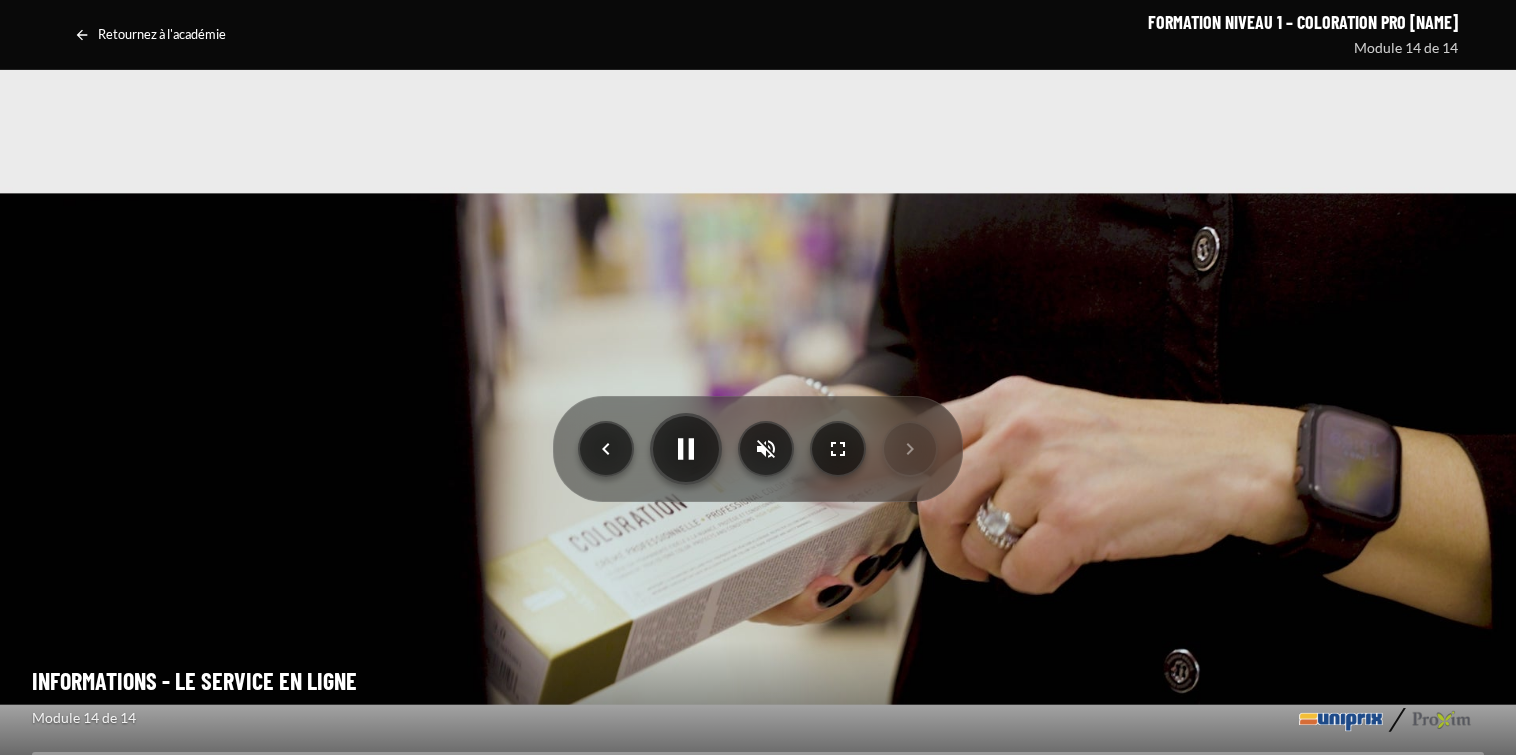 scroll, scrollTop: 0, scrollLeft: 0, axis: both 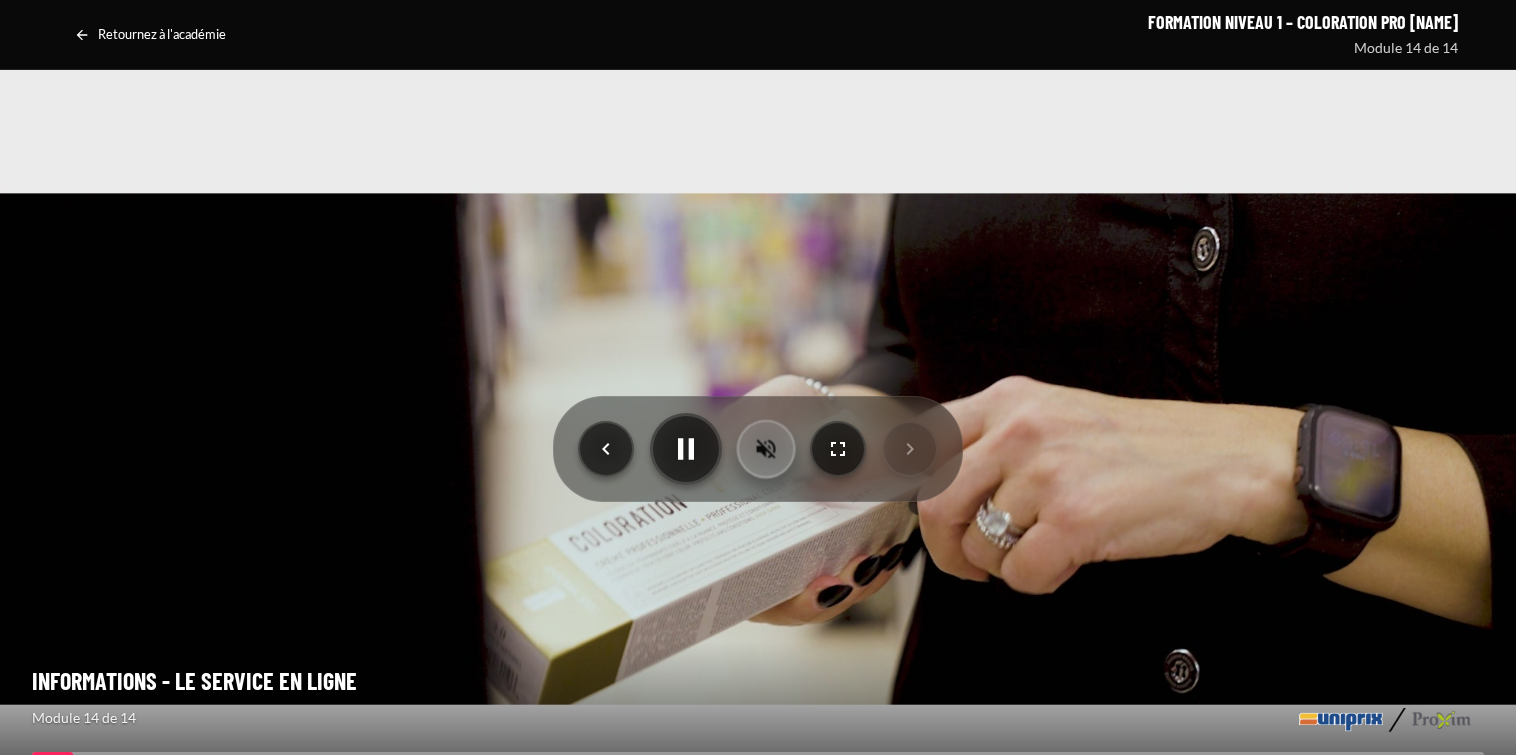 click 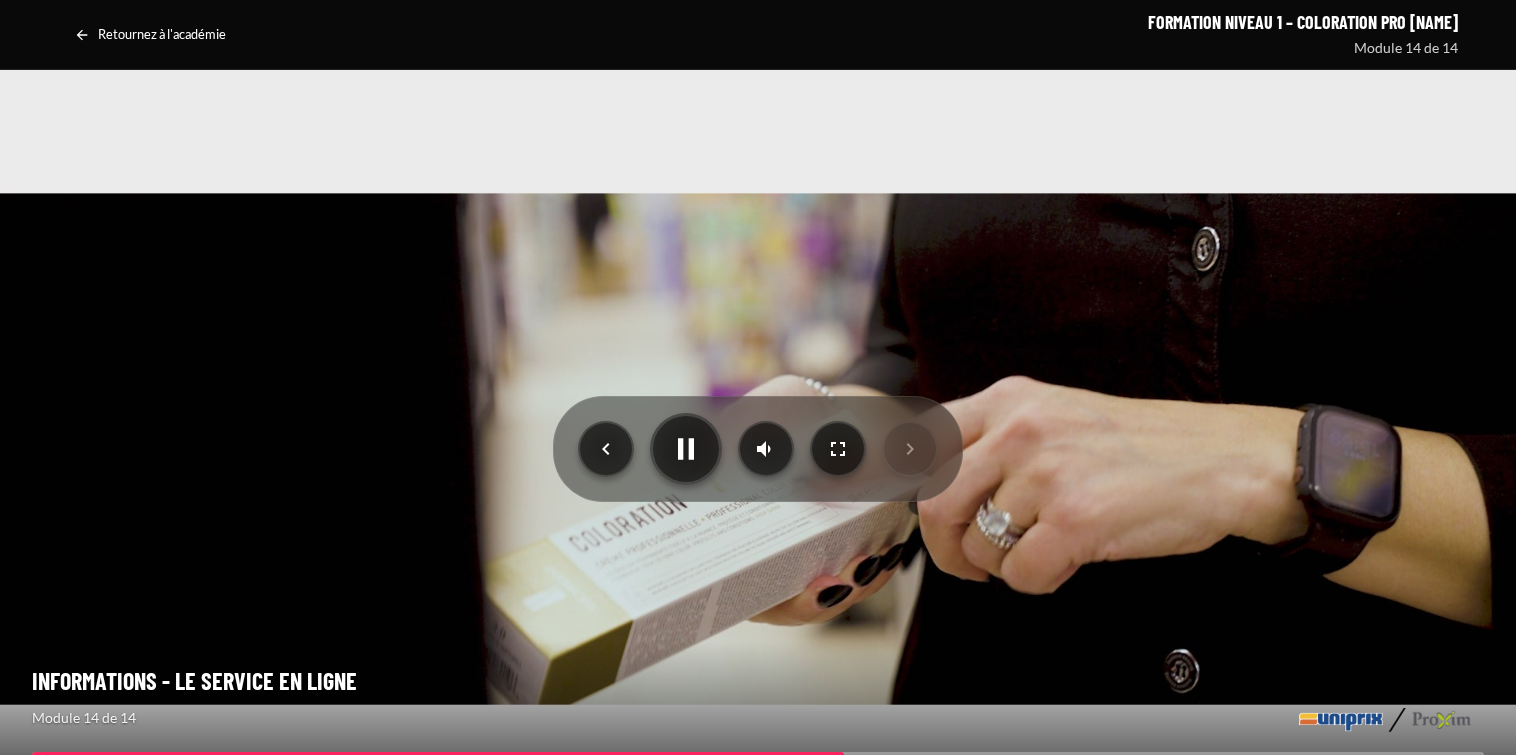 click at bounding box center [758, 449] 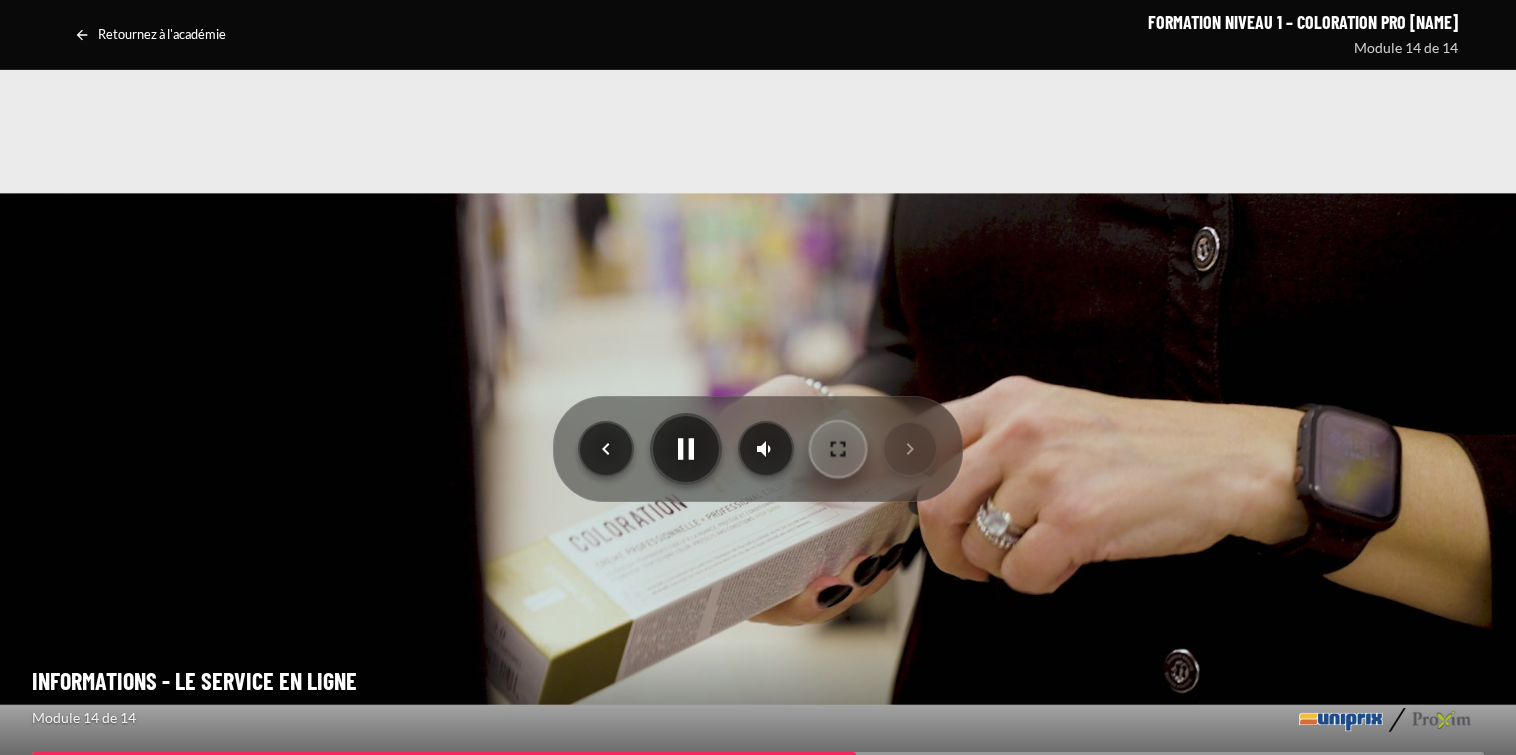 click 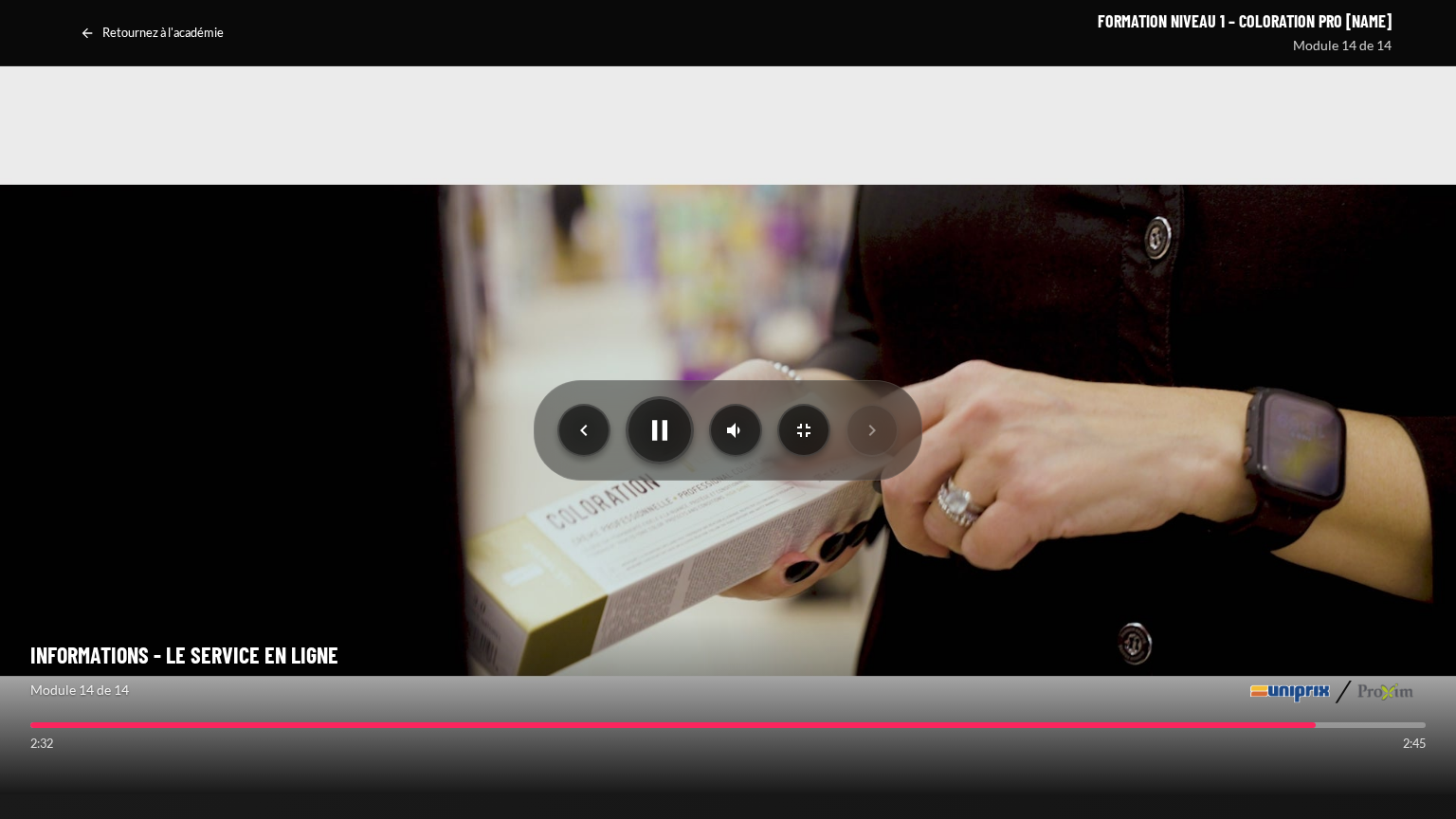 type 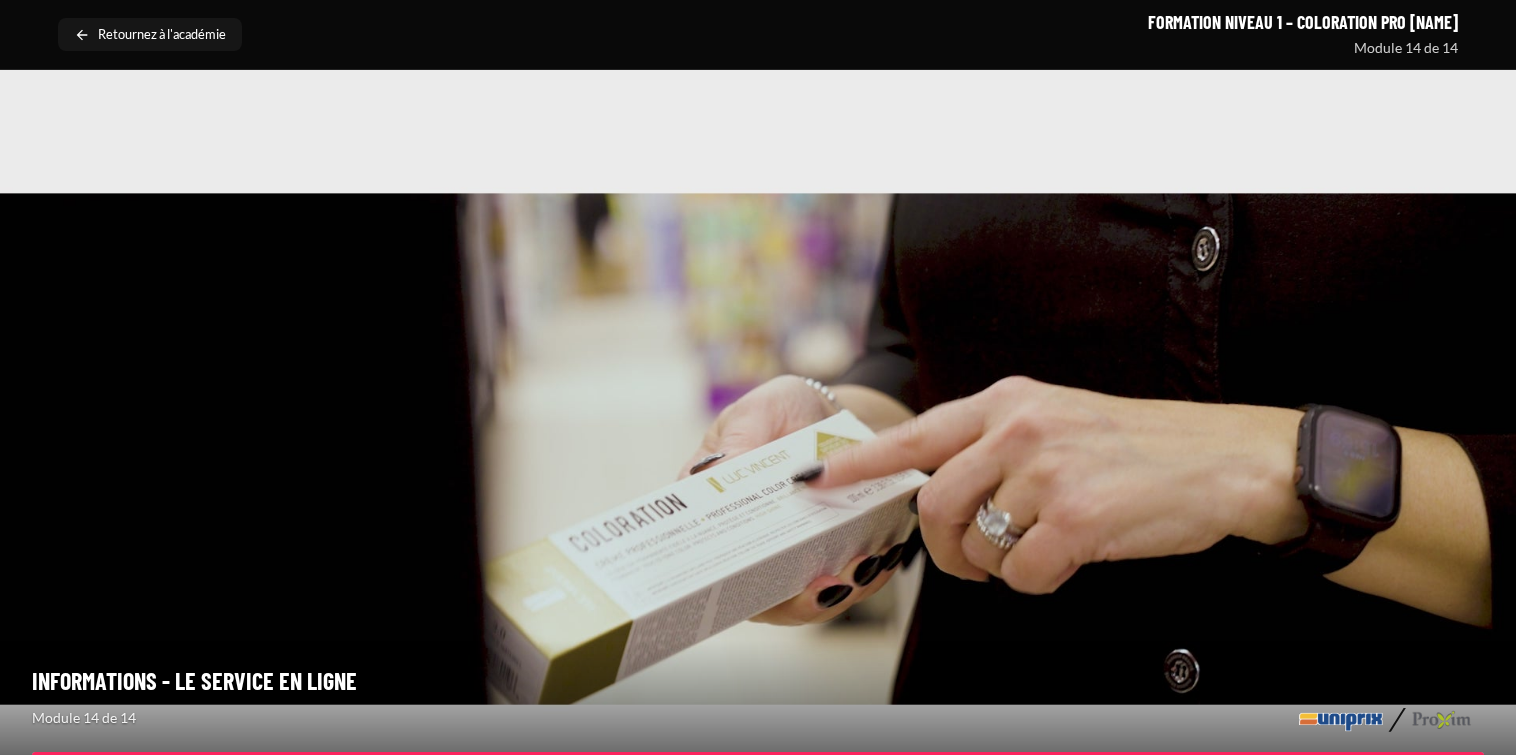 click on "Retournez à l'académie" at bounding box center [162, 35] 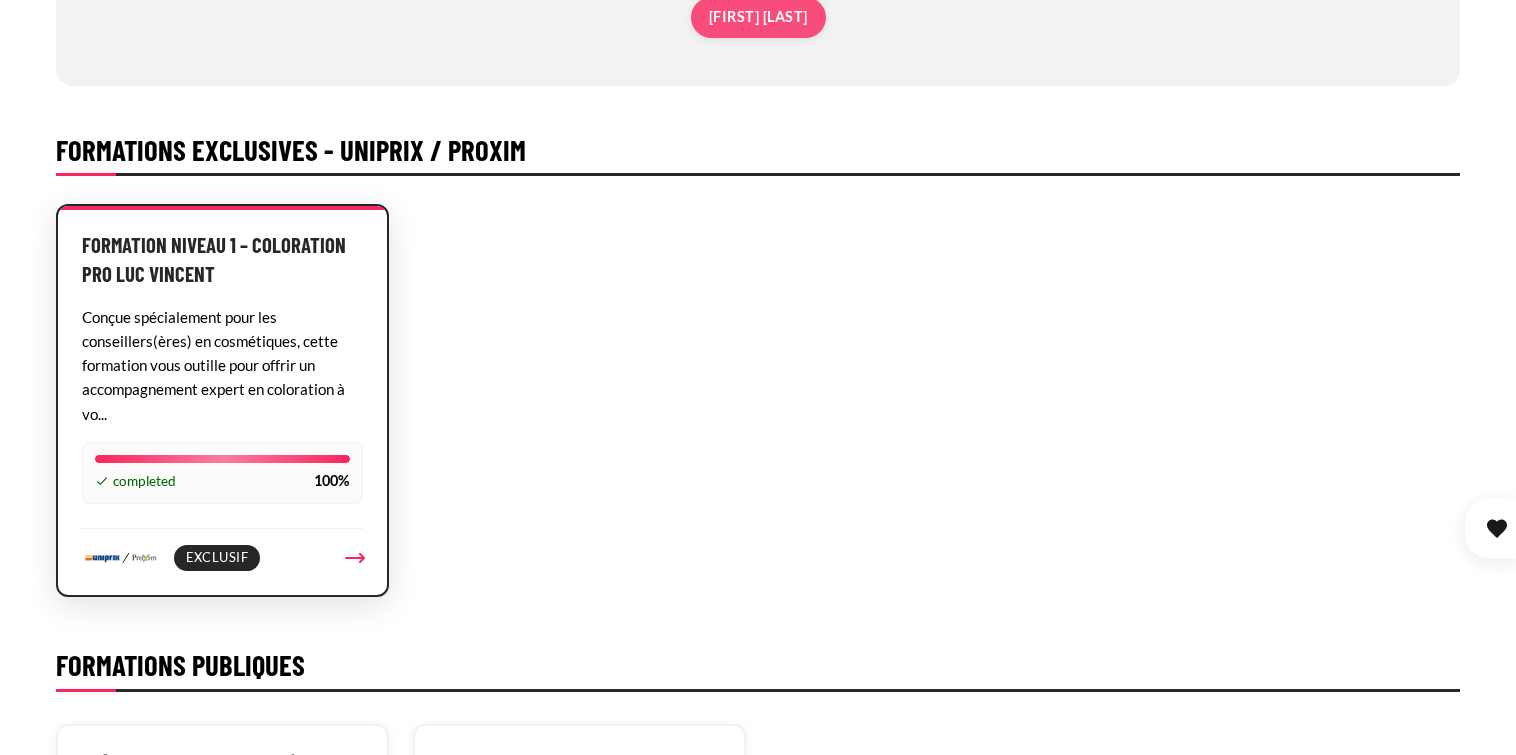 scroll, scrollTop: 699, scrollLeft: 0, axis: vertical 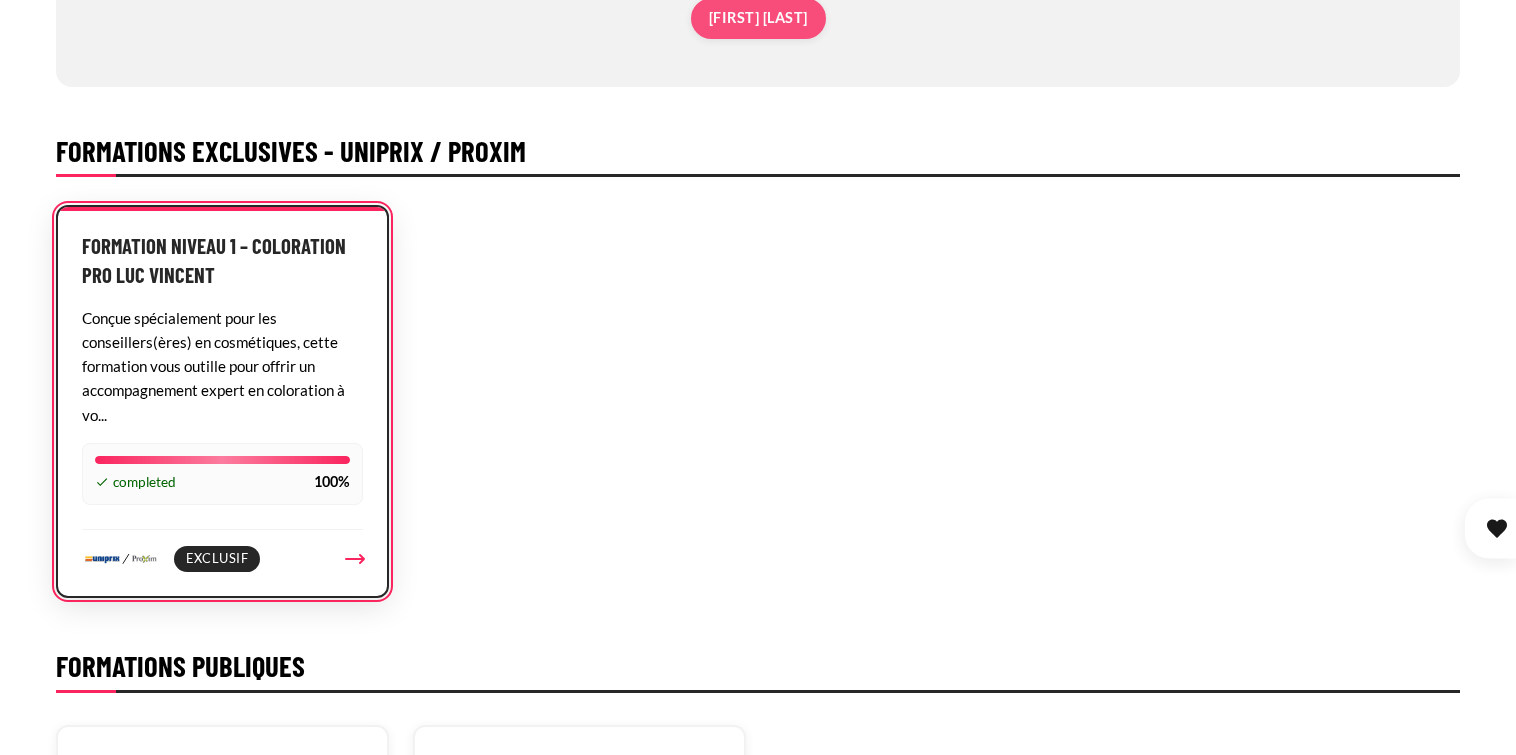 click 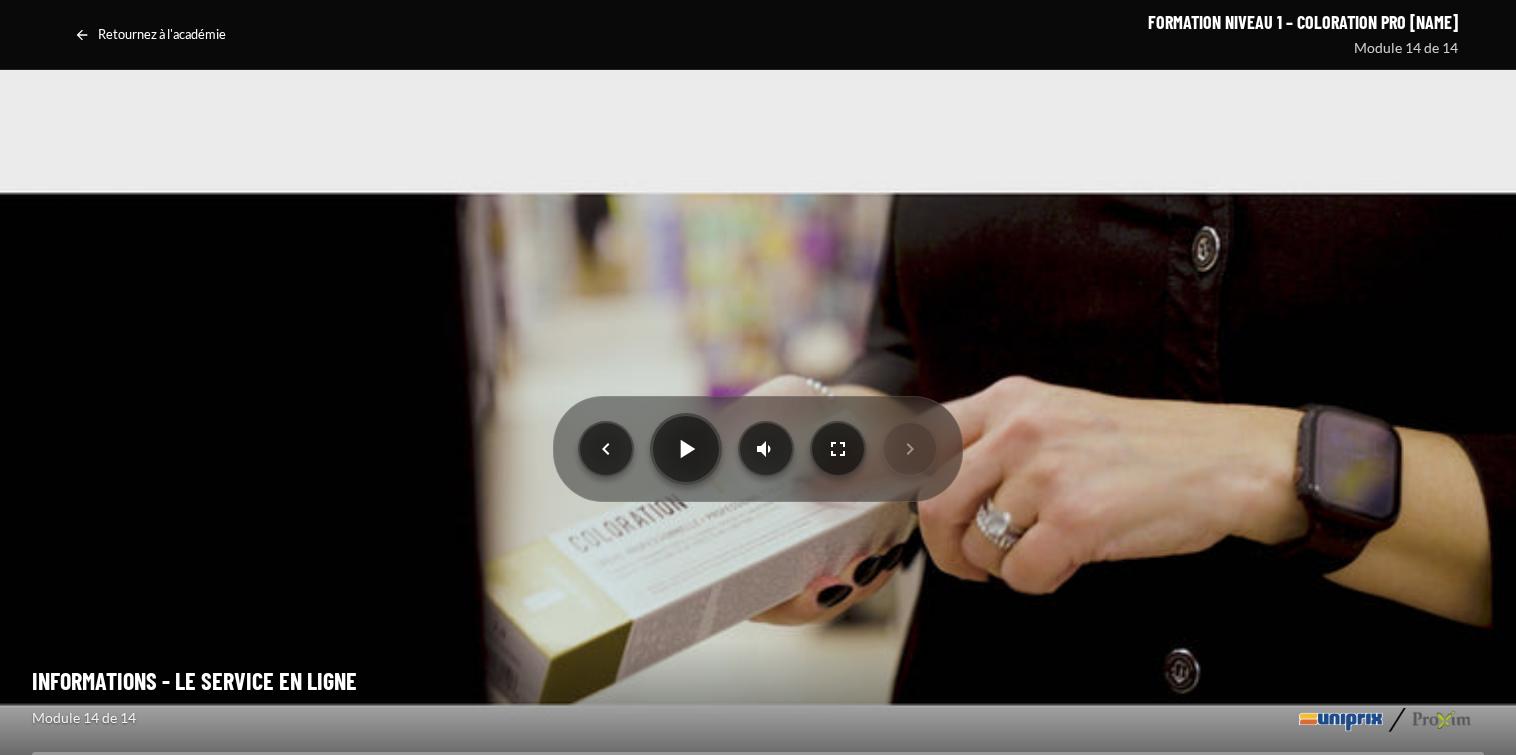 scroll, scrollTop: 0, scrollLeft: 0, axis: both 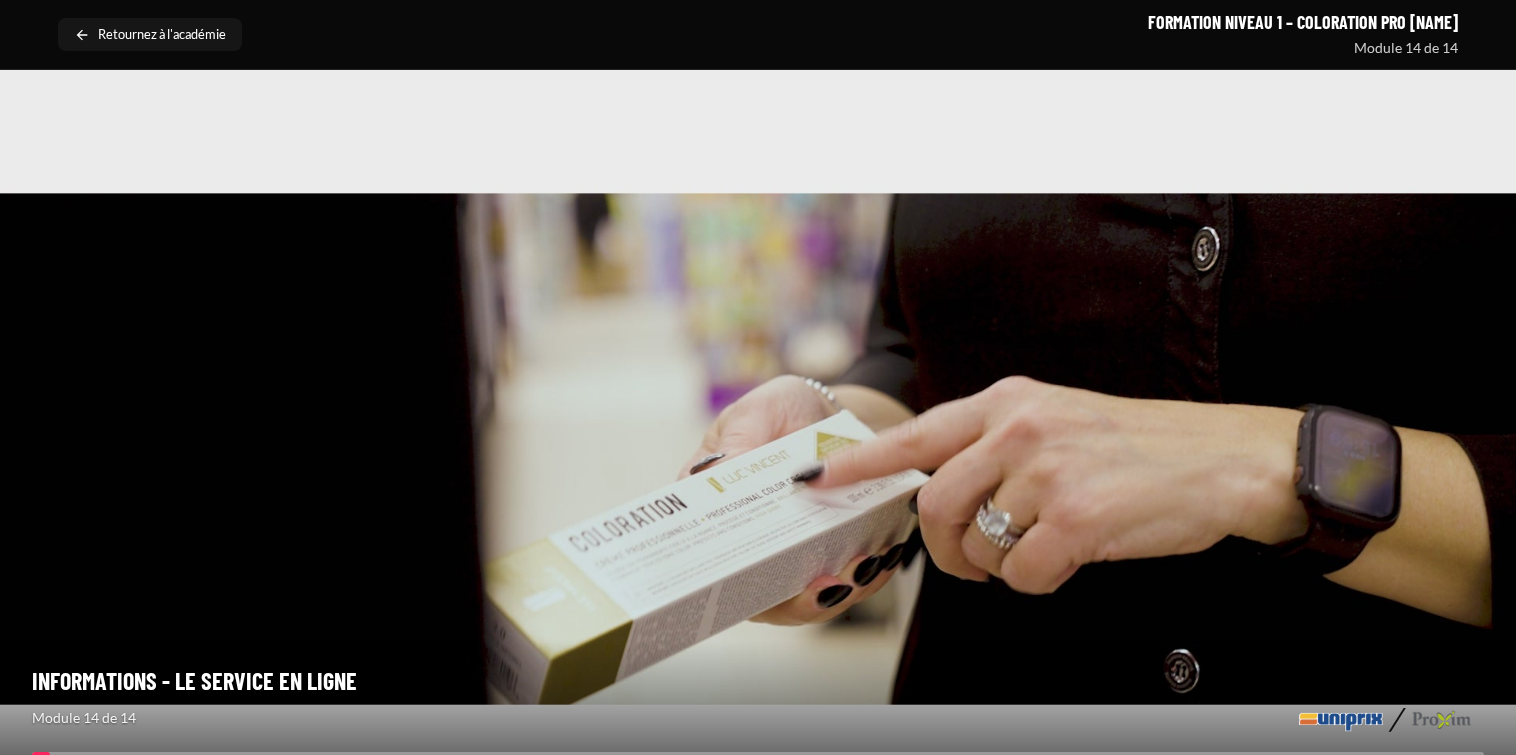 click 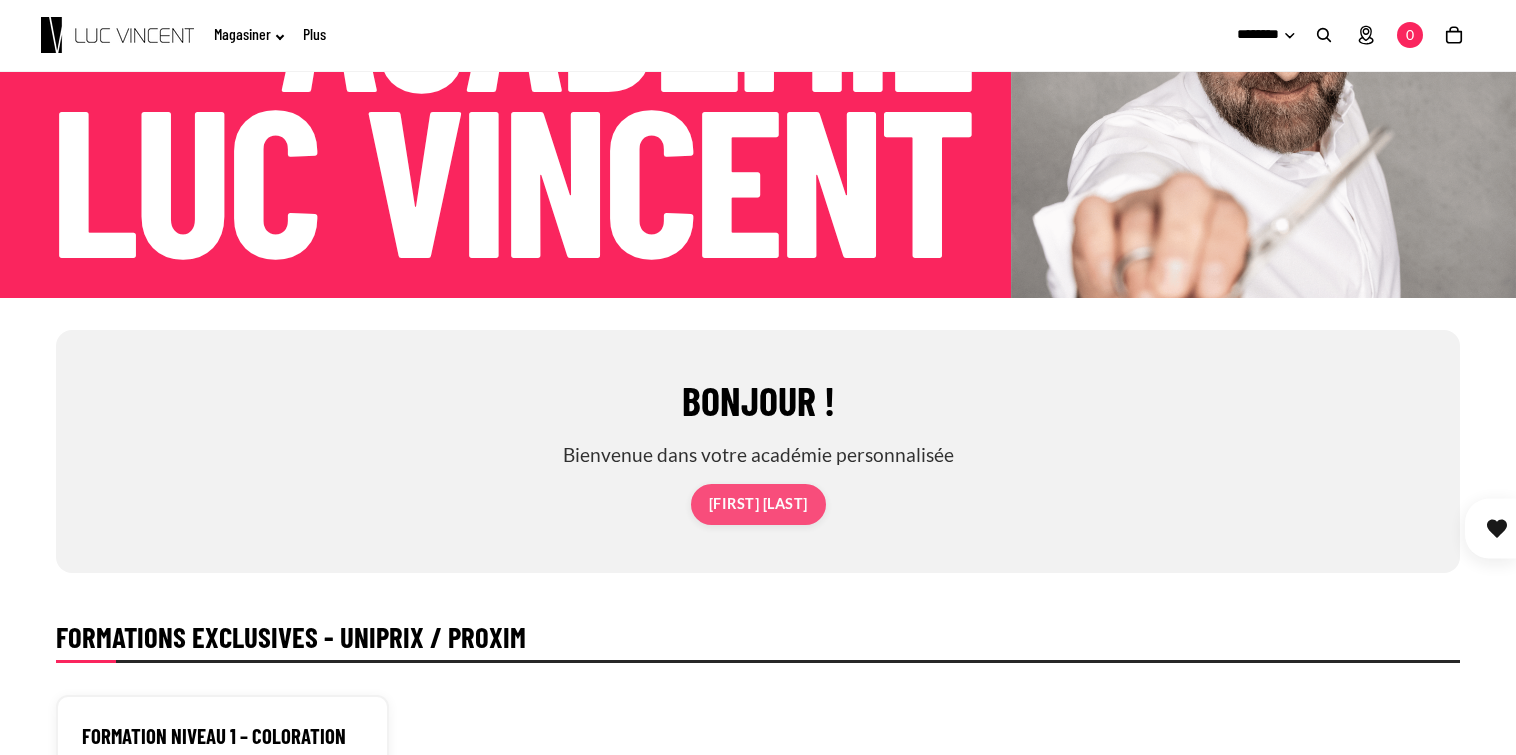scroll, scrollTop: 0, scrollLeft: 0, axis: both 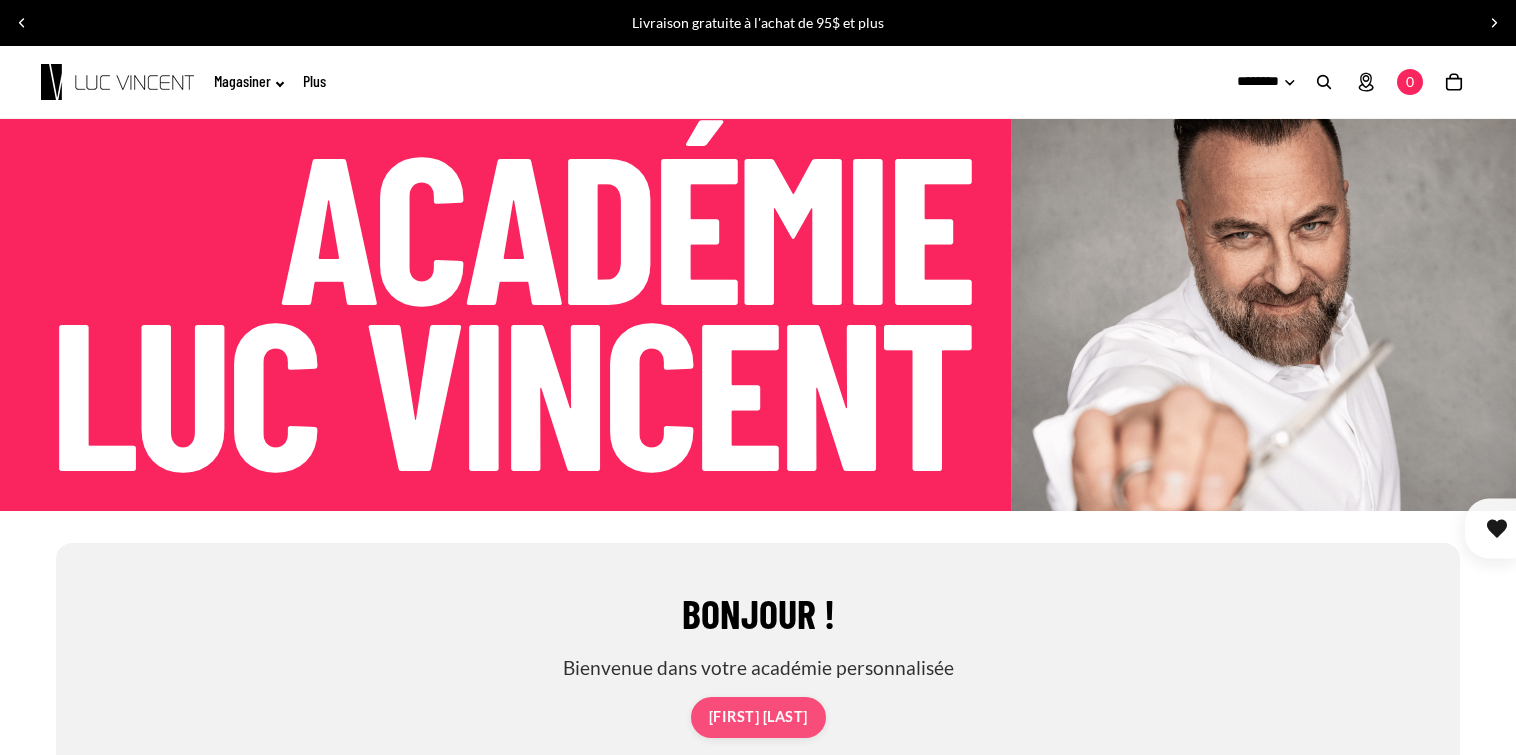 click on "0" 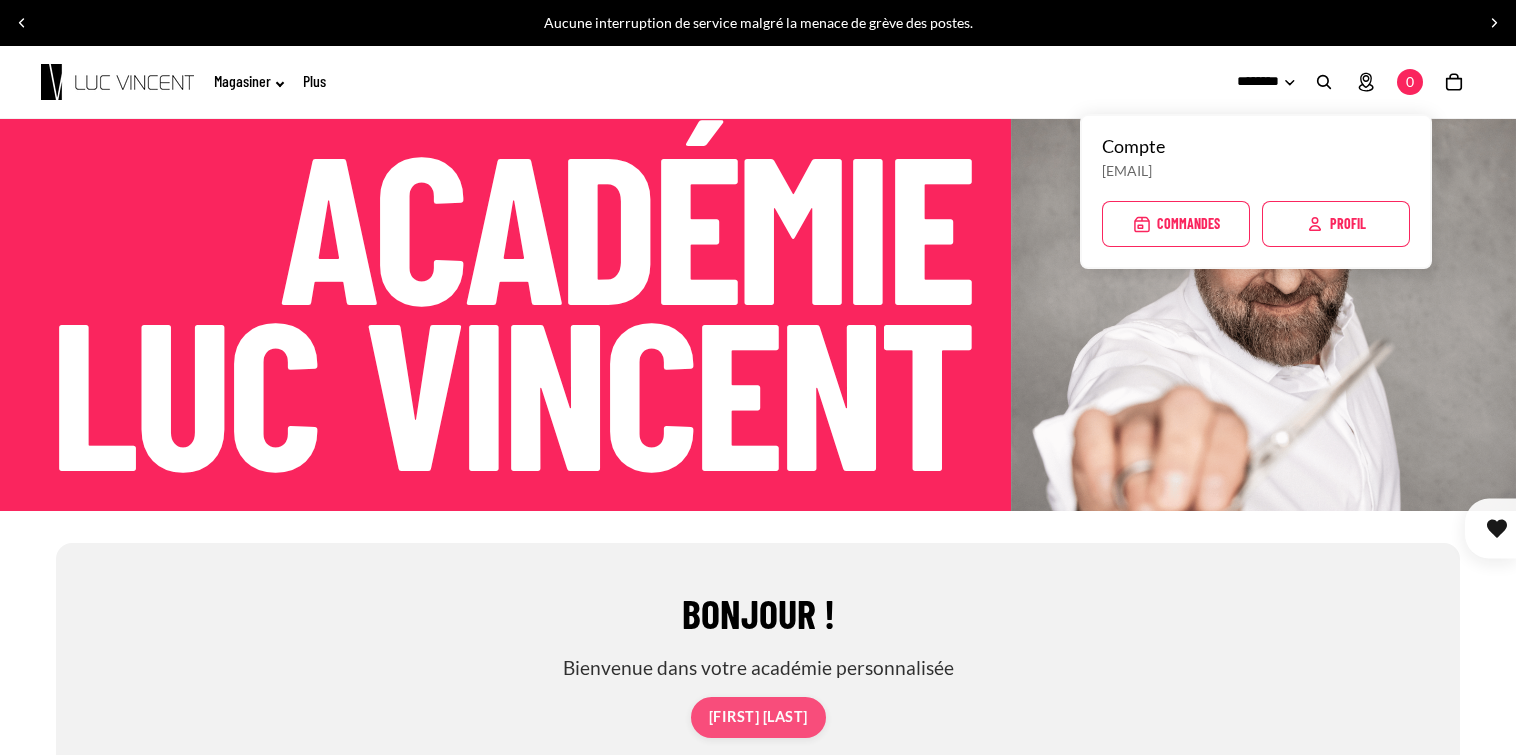 click on "Profil" 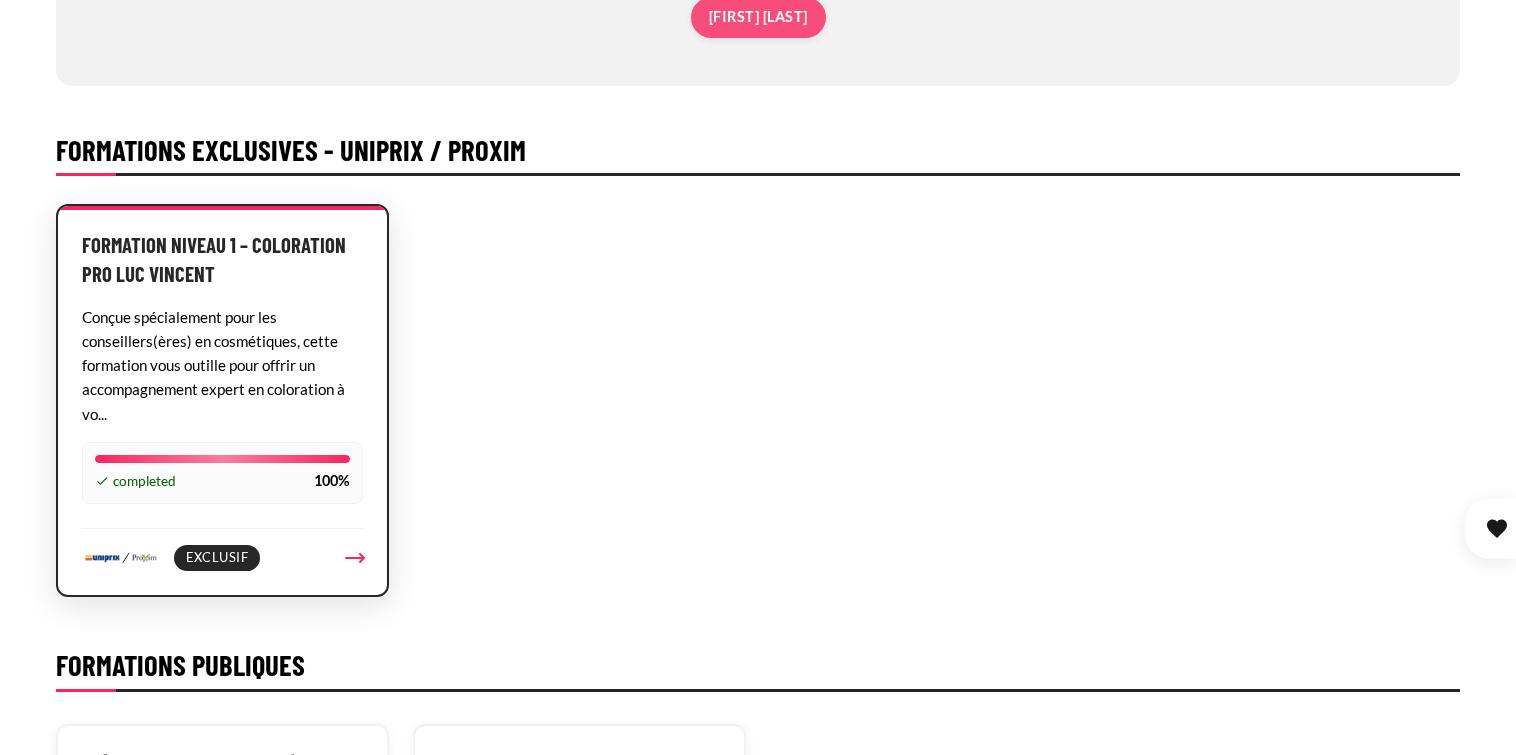 scroll, scrollTop: 699, scrollLeft: 0, axis: vertical 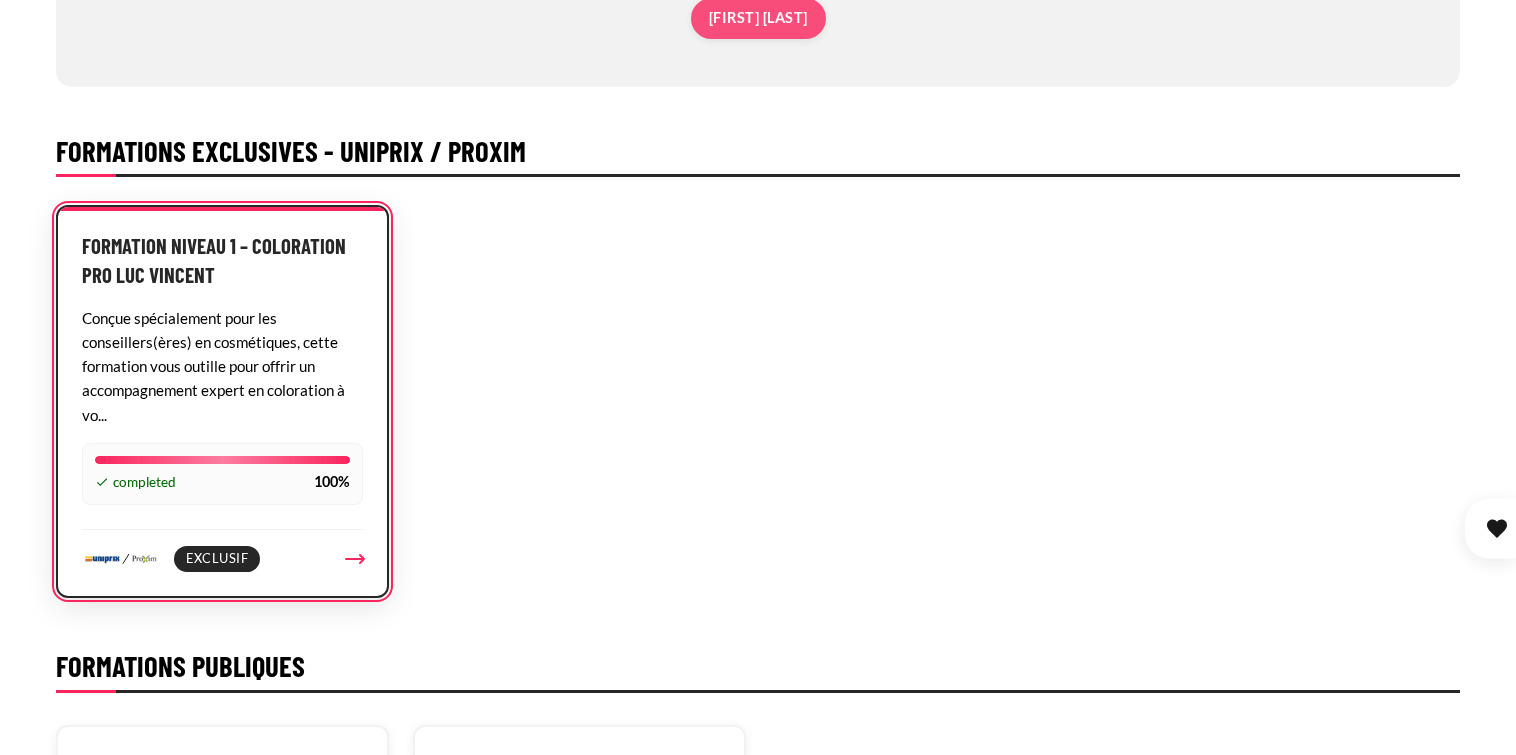 click on "Exclusif" at bounding box center (217, 559) 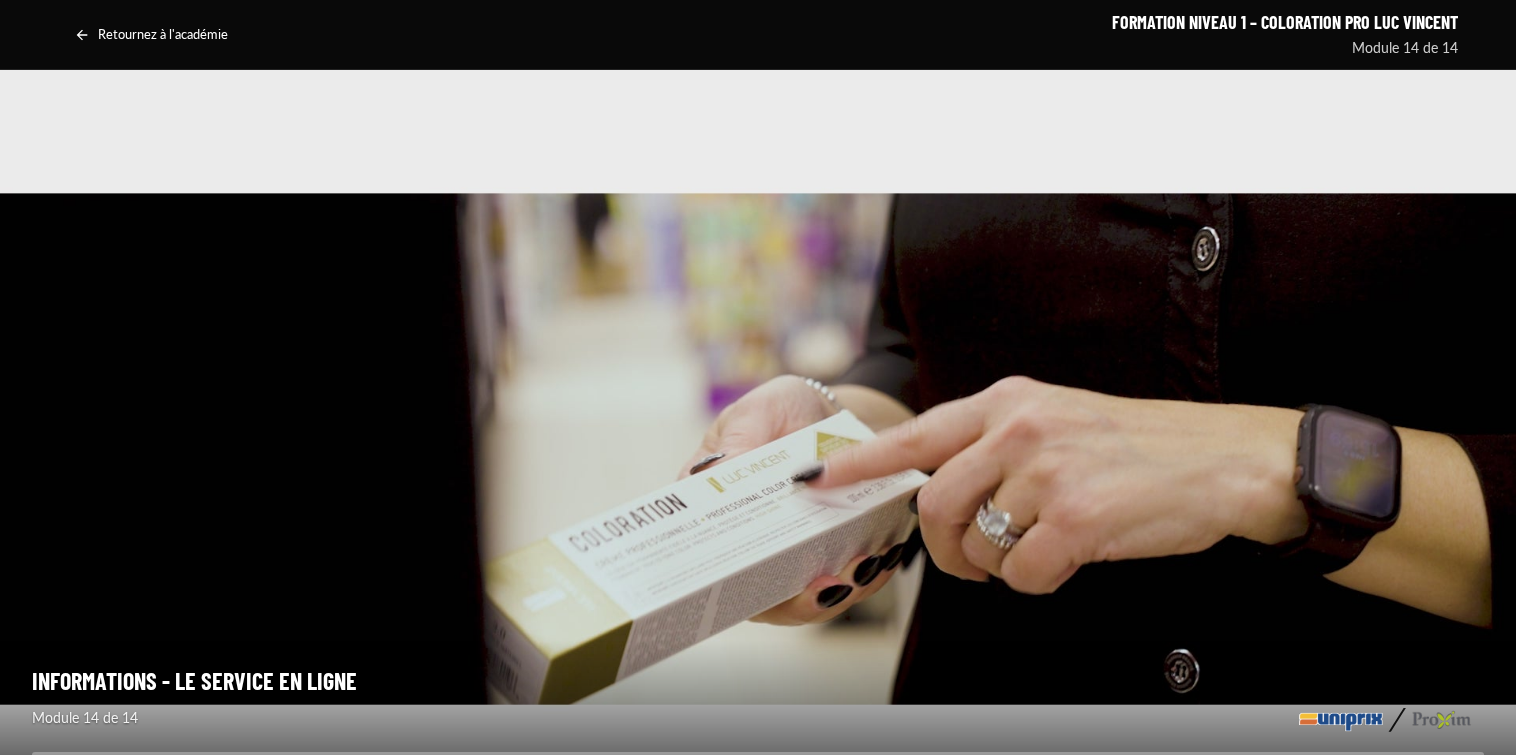 scroll, scrollTop: 0, scrollLeft: 0, axis: both 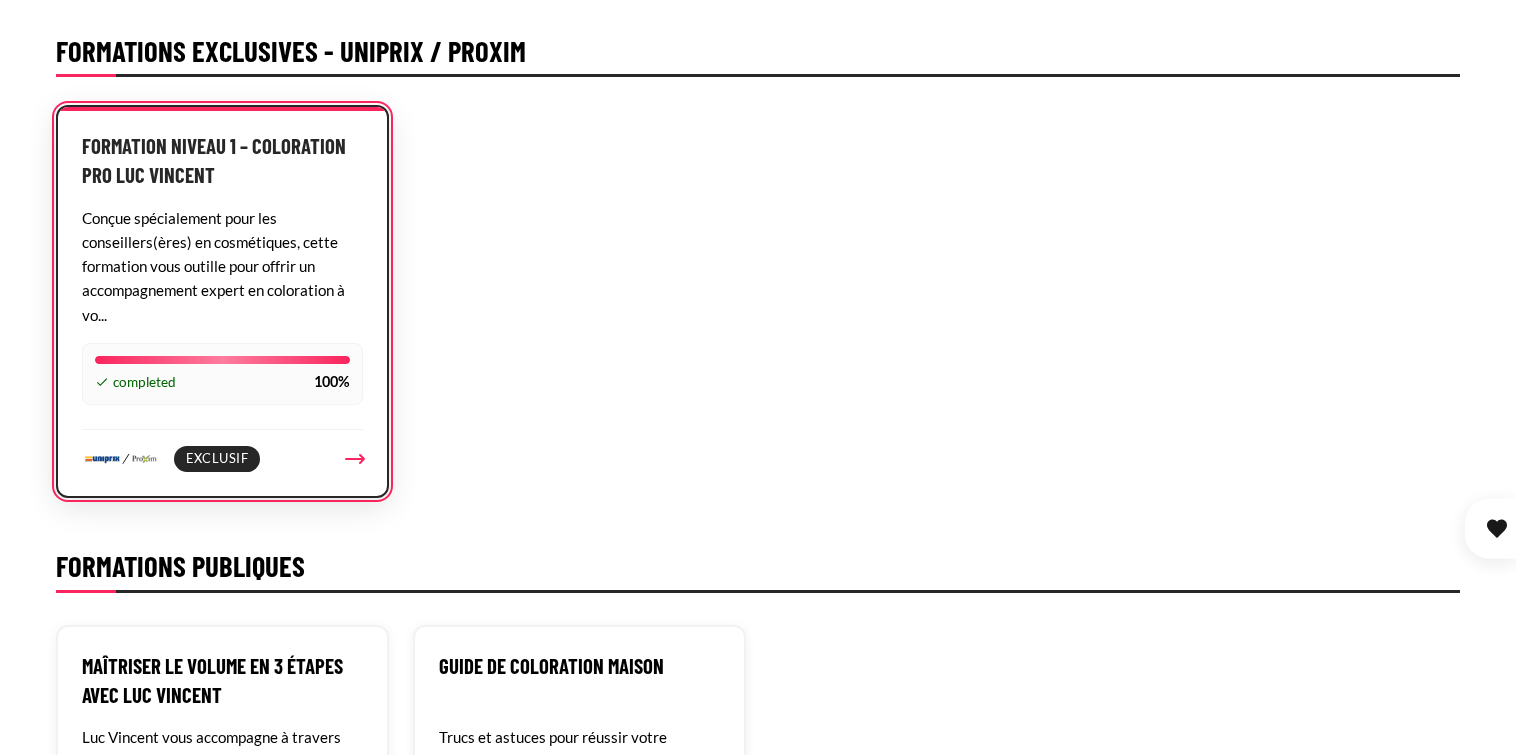 click on "Conçue spécialement pour les conseillers(ères) en cosmétiques, cette formation vous outille pour offrir un accompagnement expert en coloration à vo..." at bounding box center [222, 267] 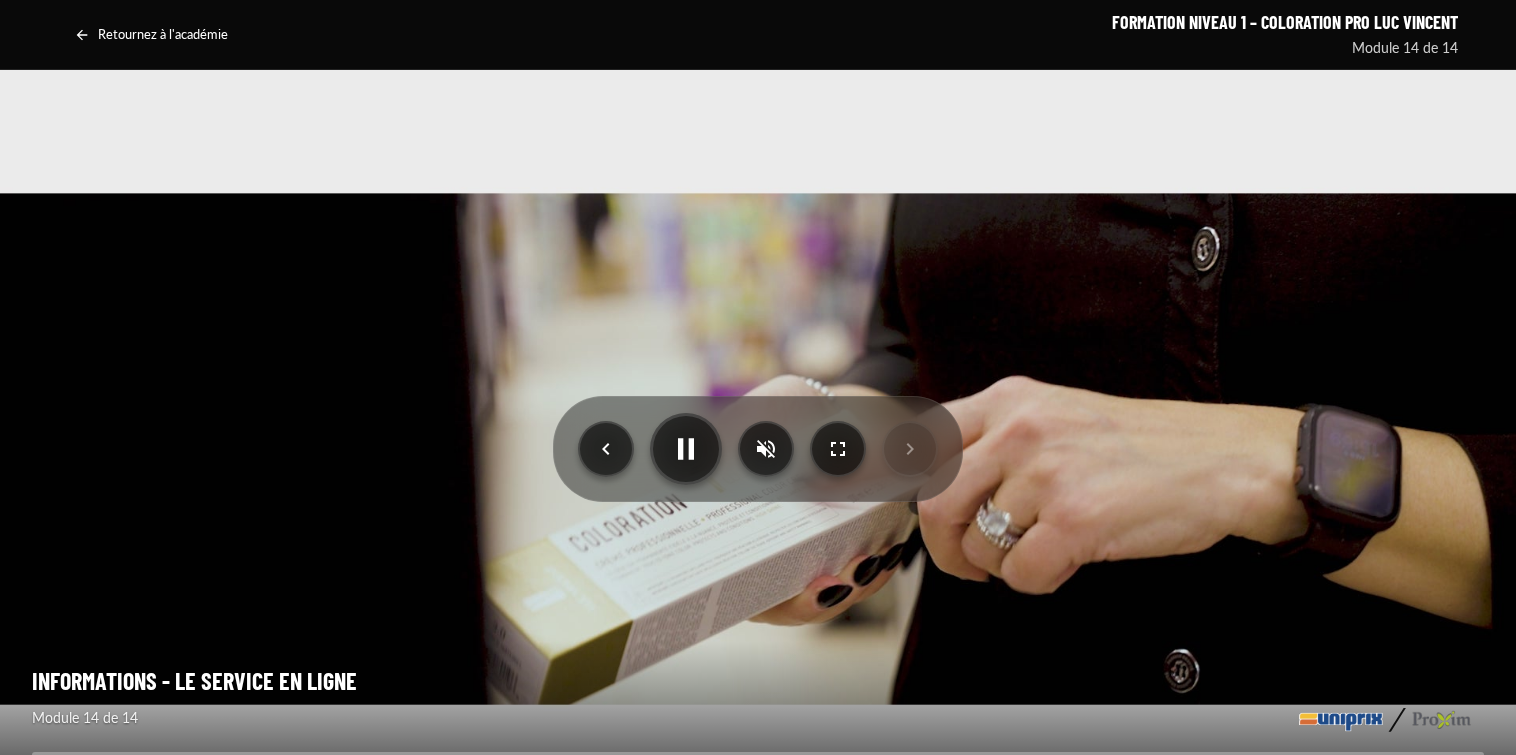 scroll, scrollTop: 0, scrollLeft: 0, axis: both 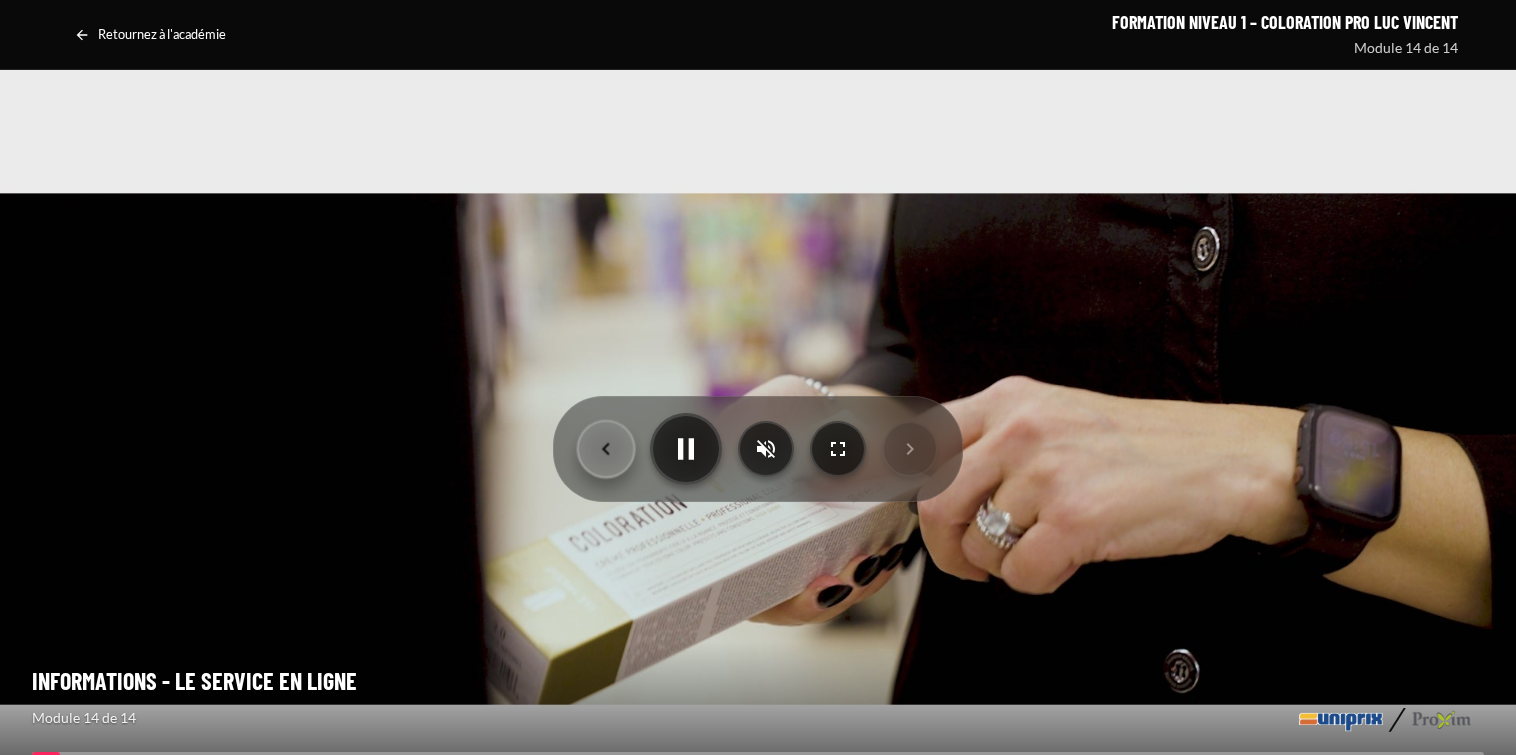 click 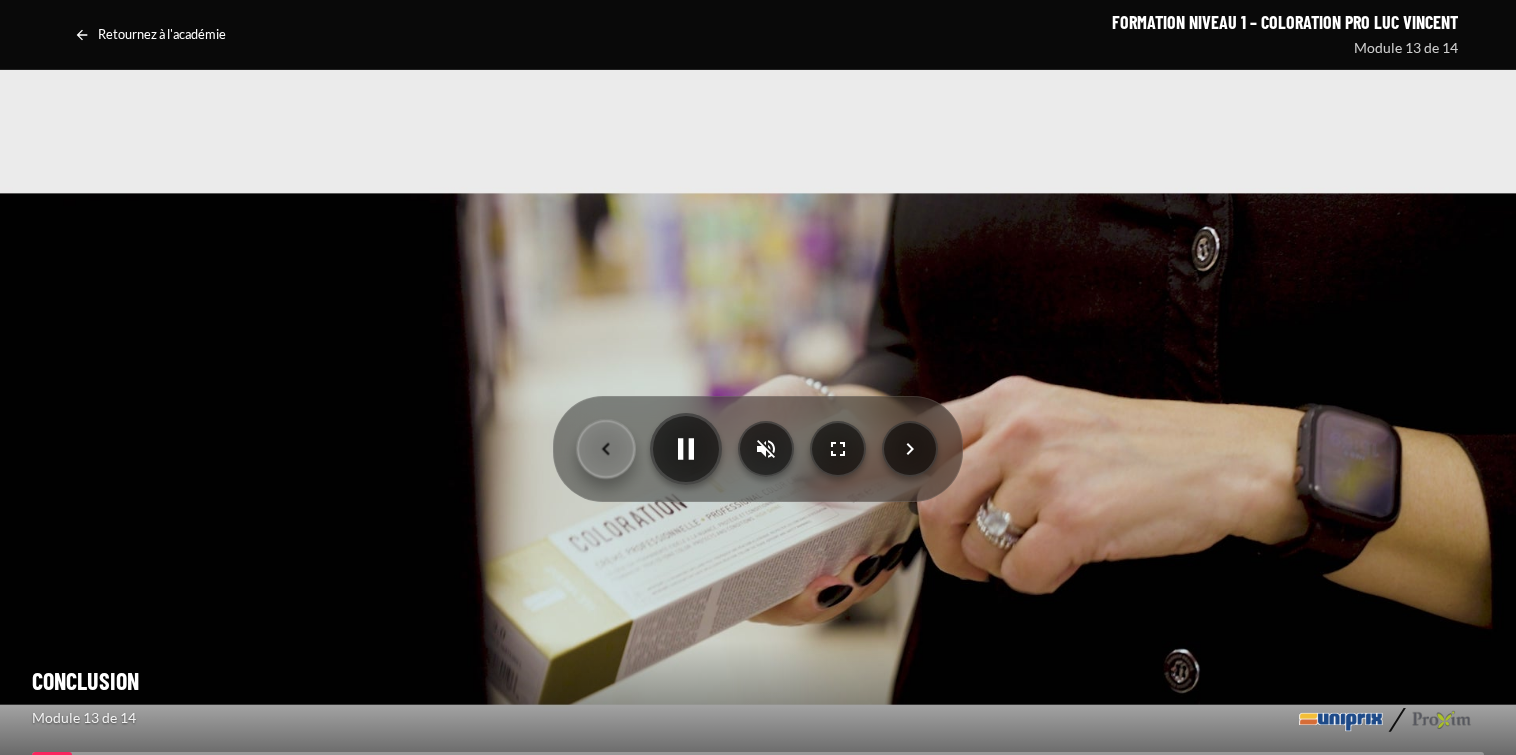 click 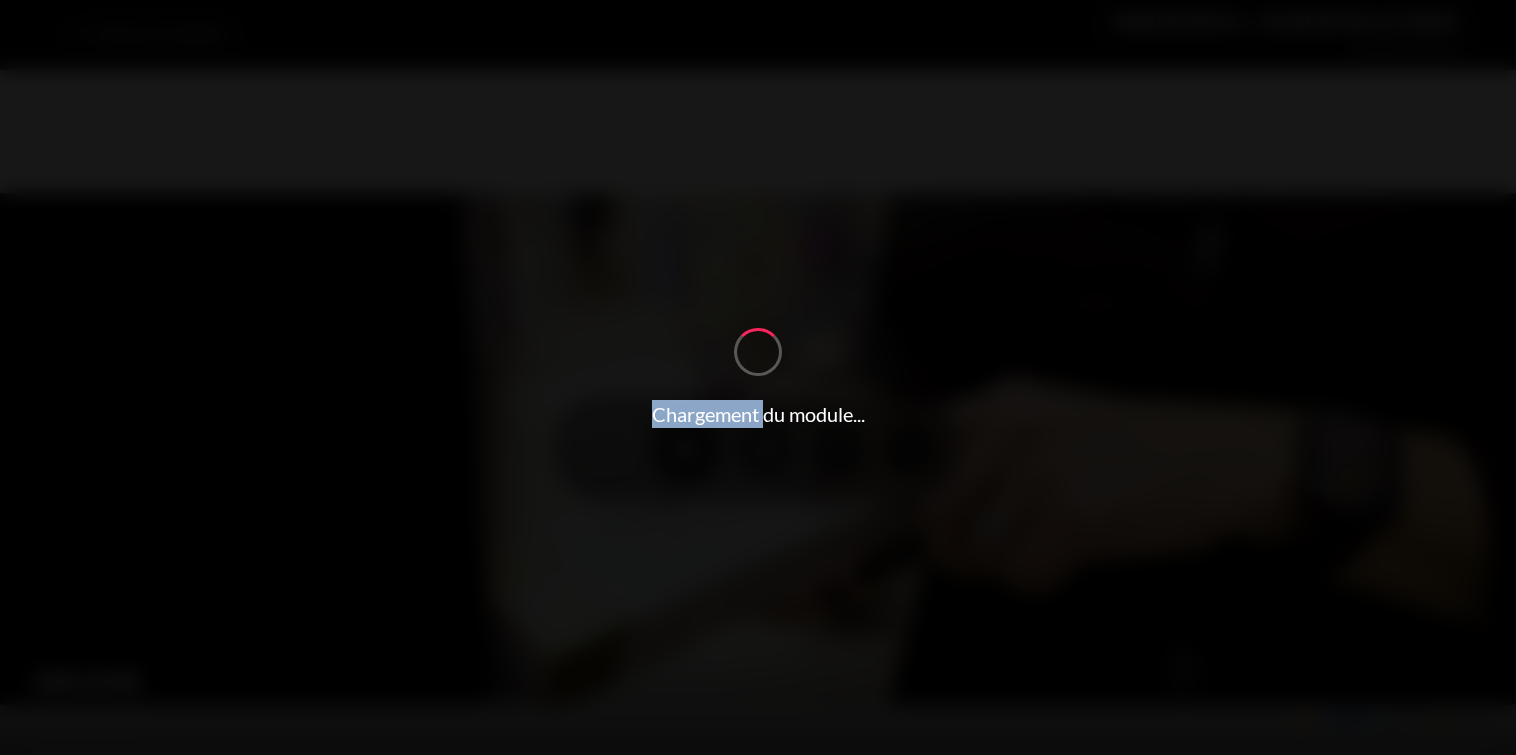 click on "Chargement du module..." at bounding box center (758, 377) 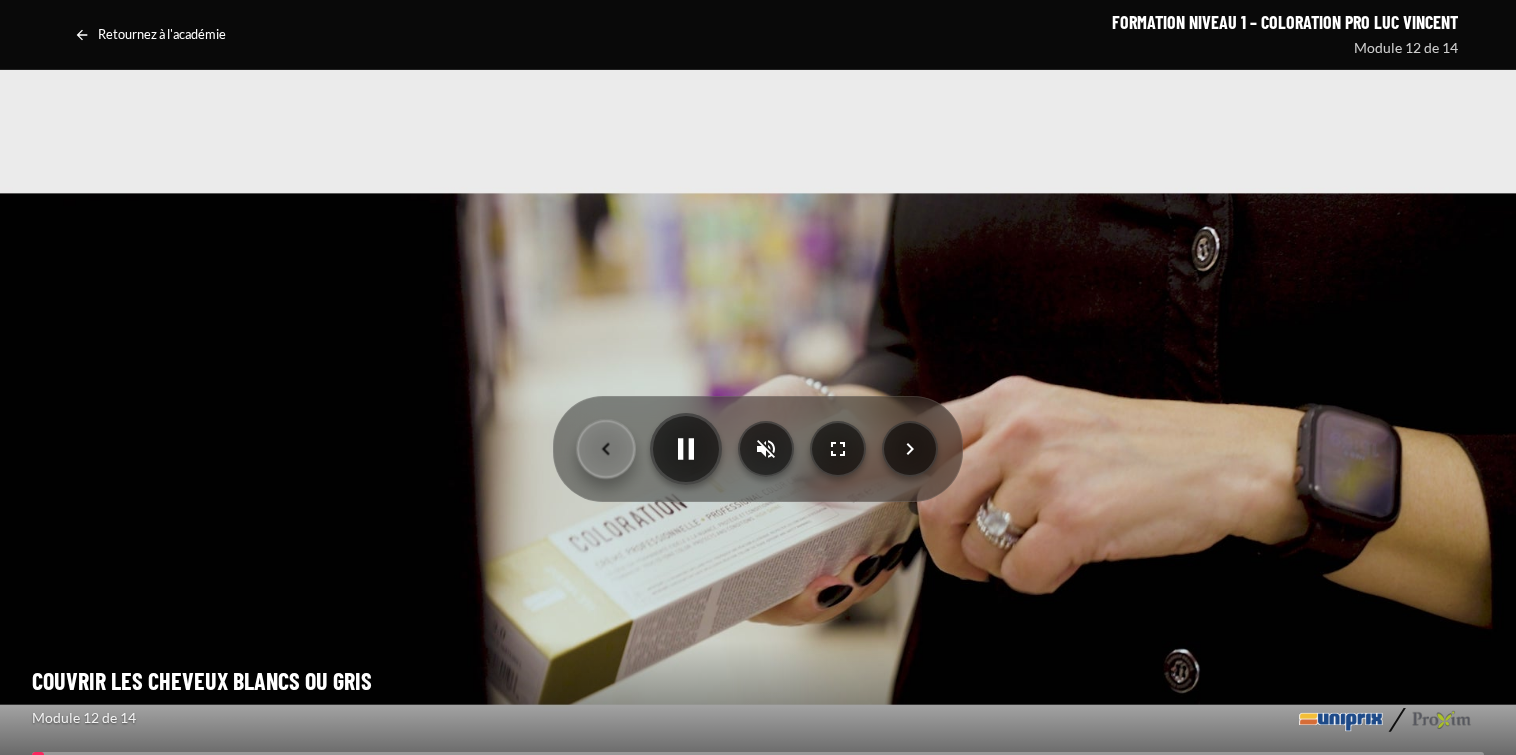 click 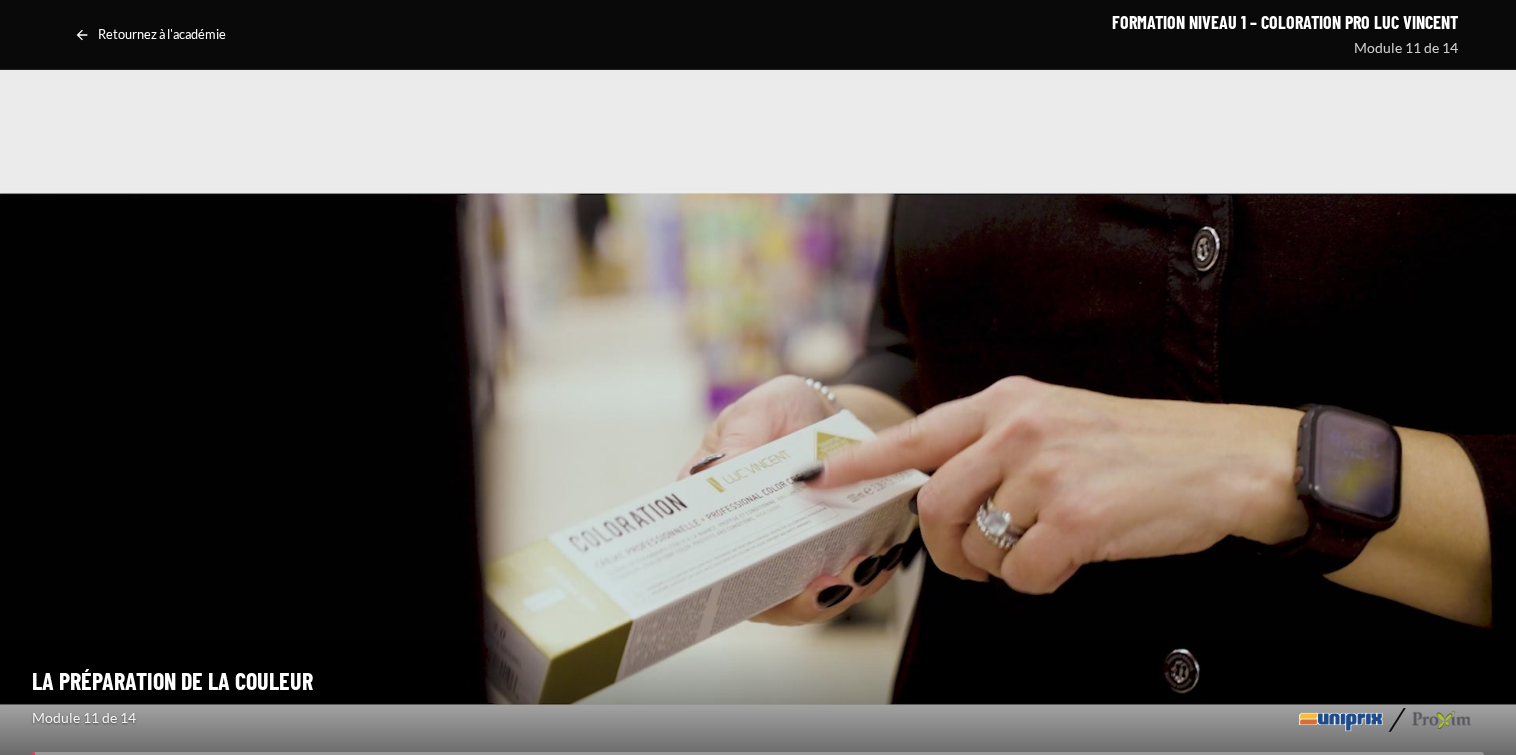 click 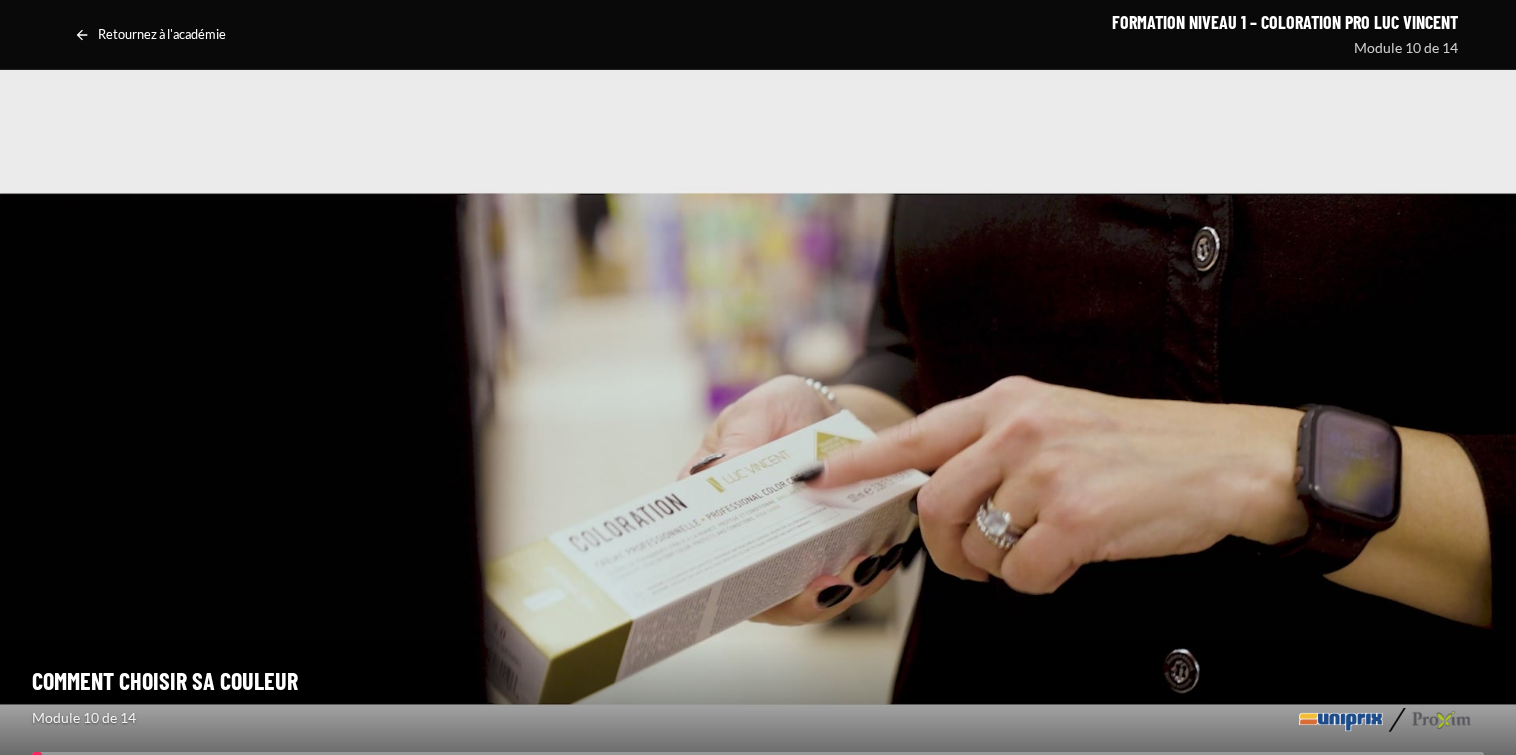 click 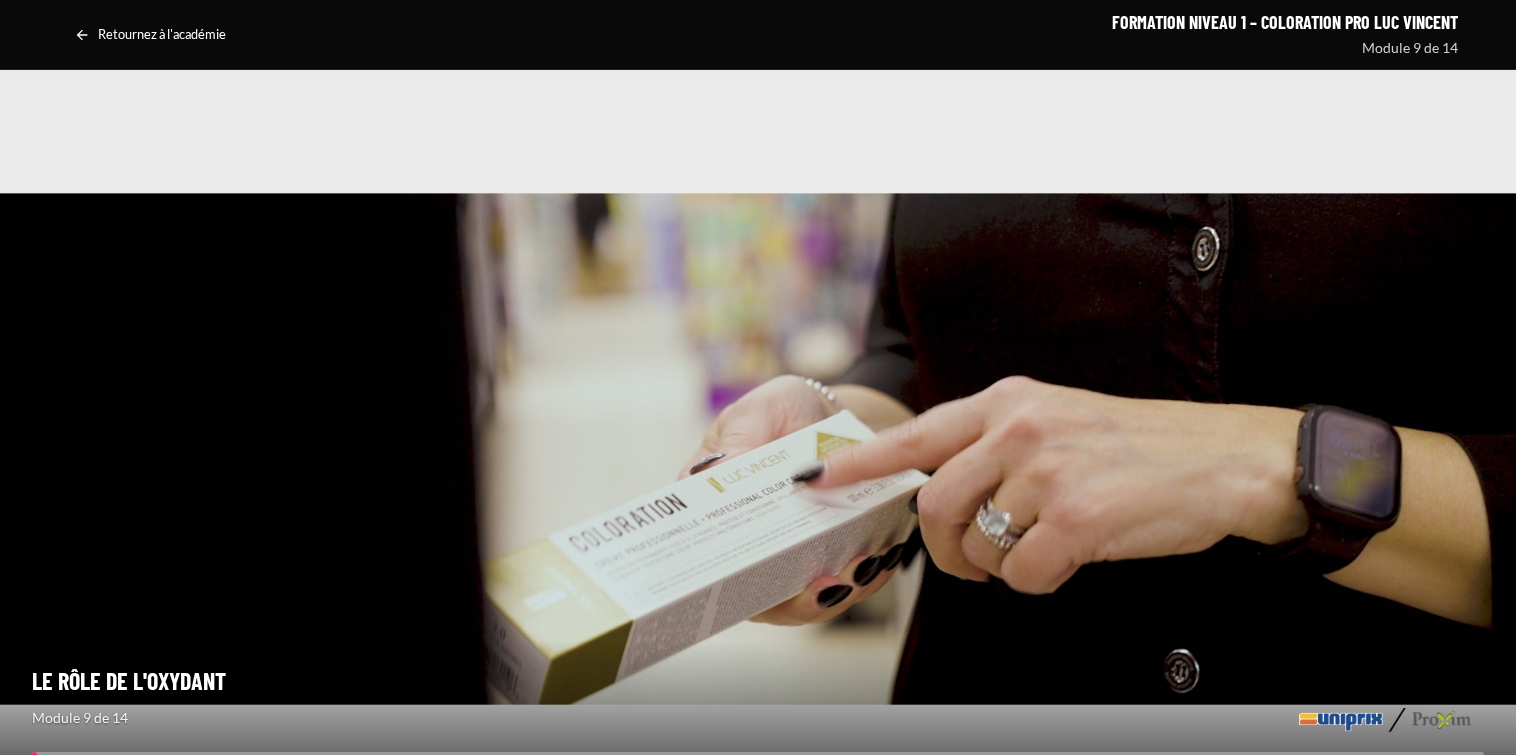 click 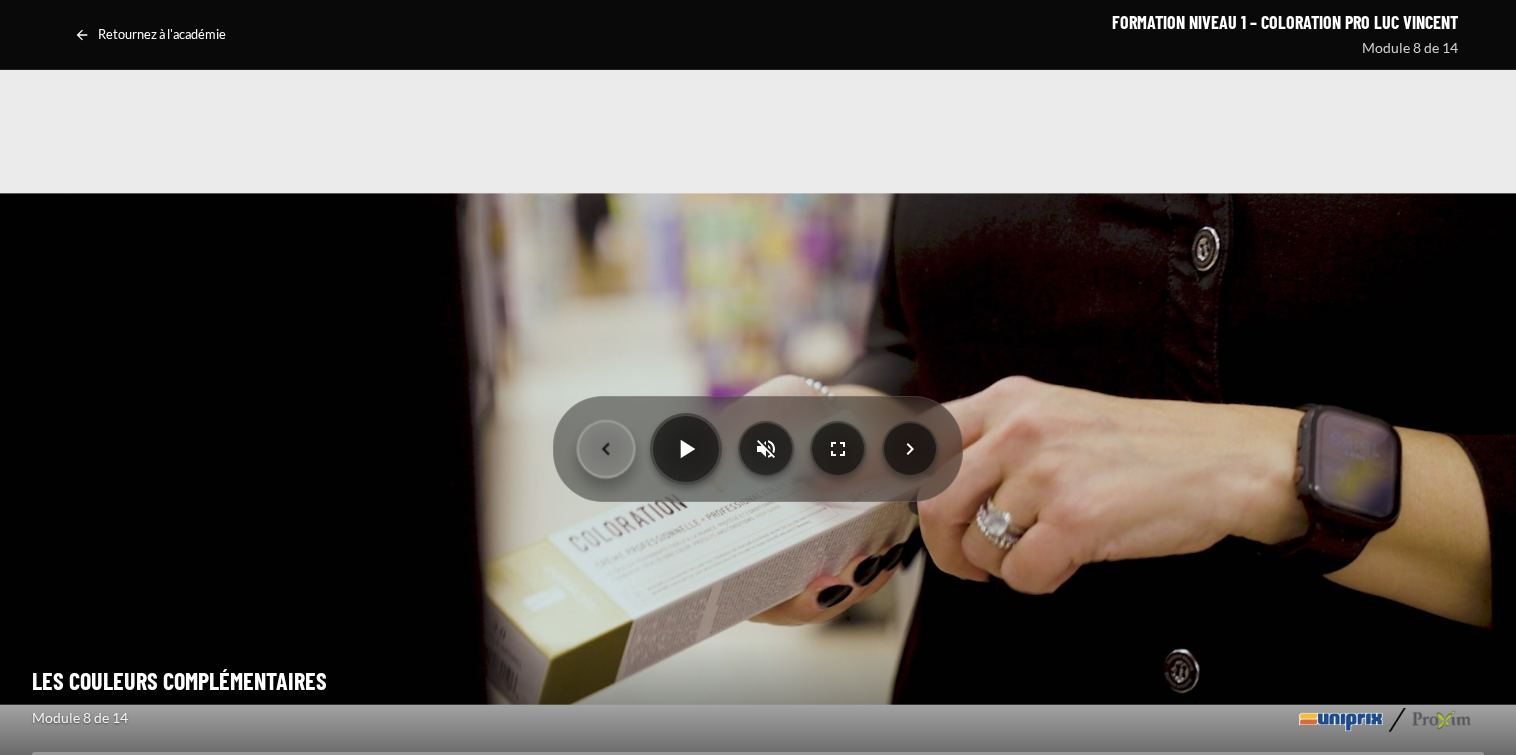 click 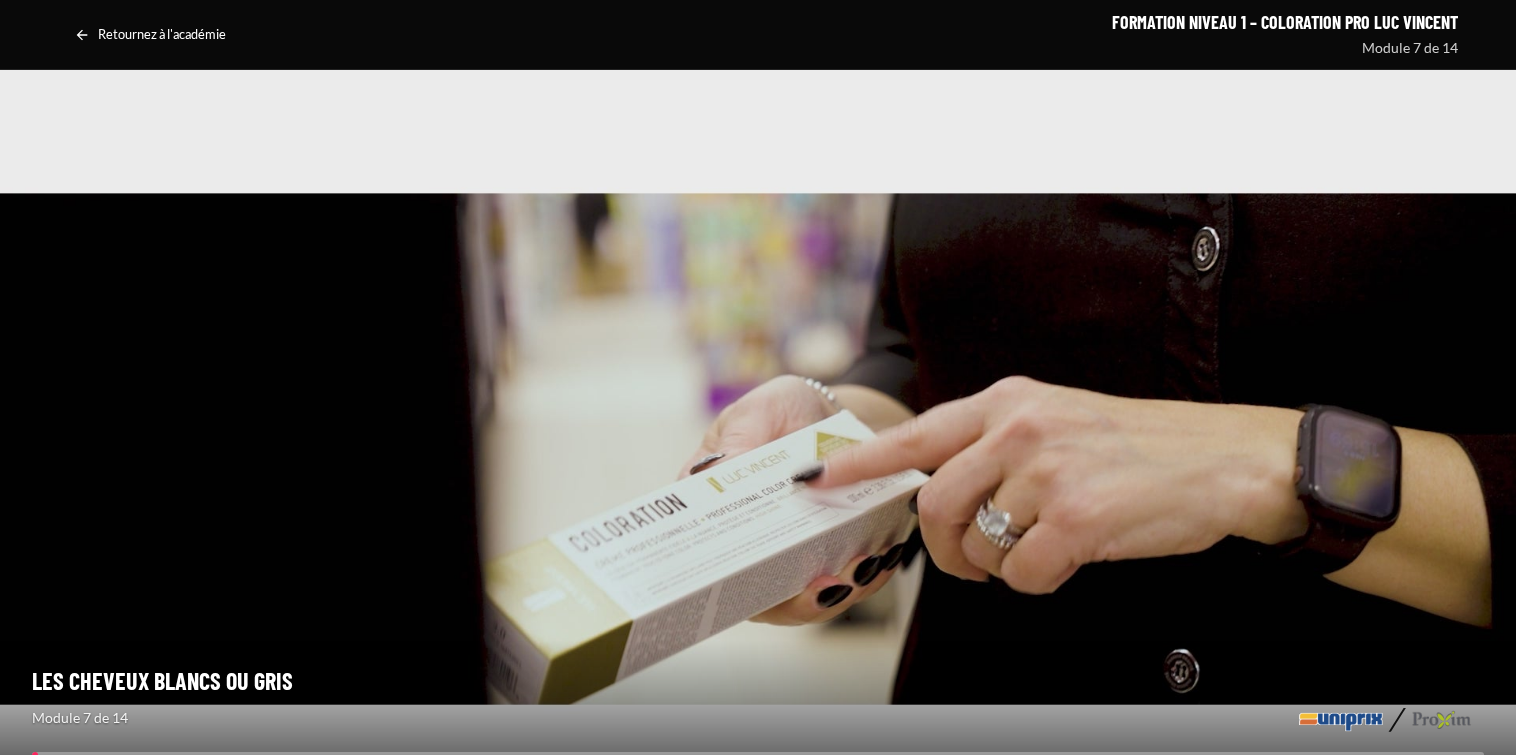 click 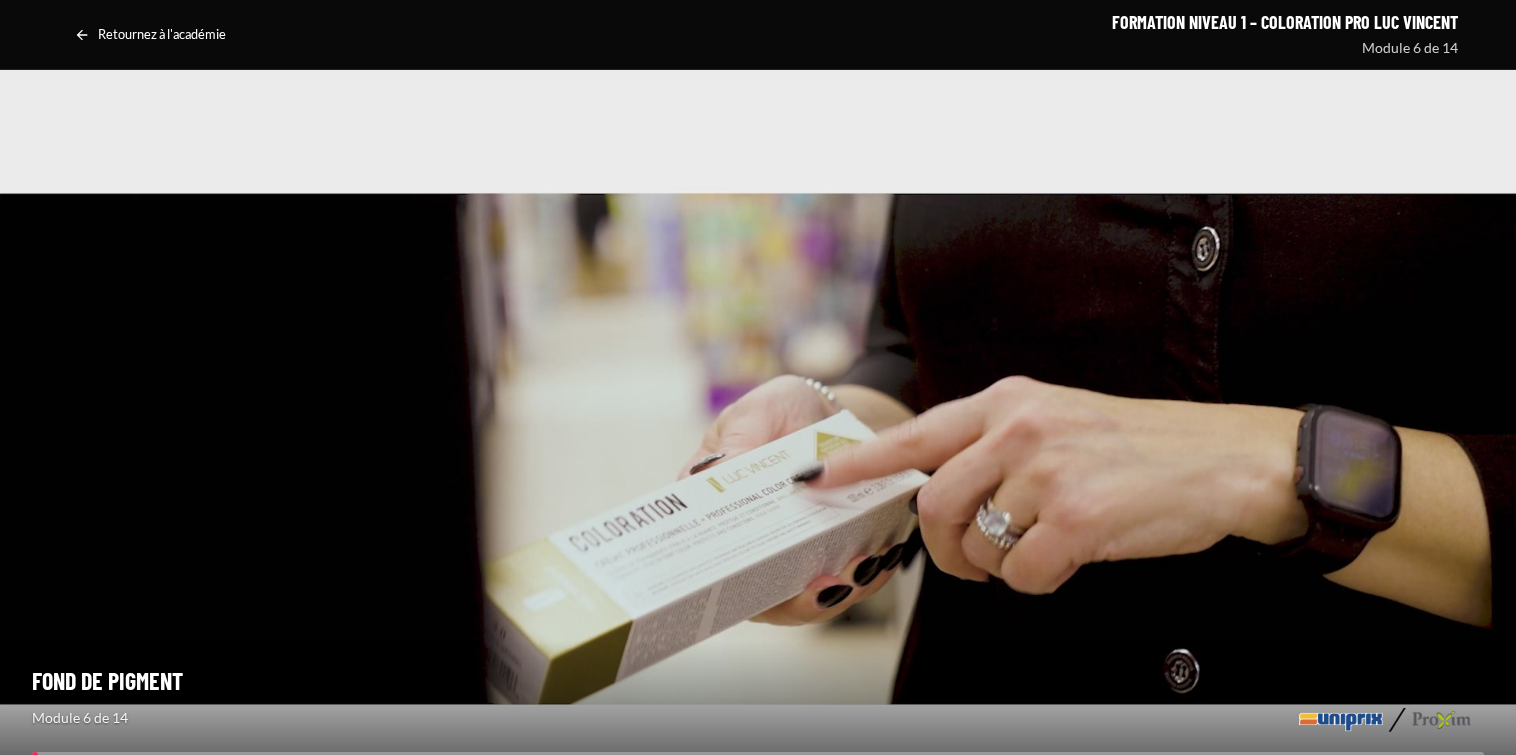 click 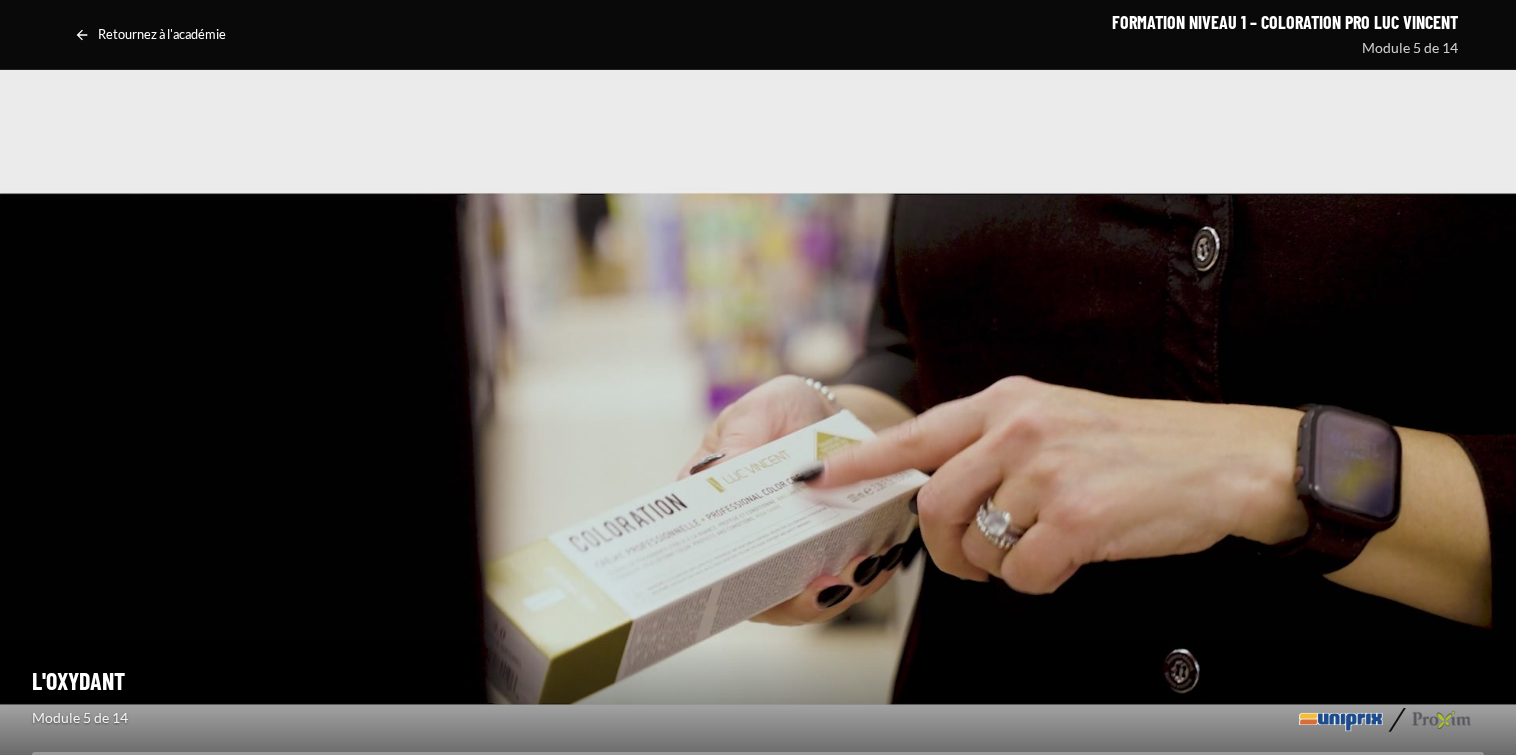 click 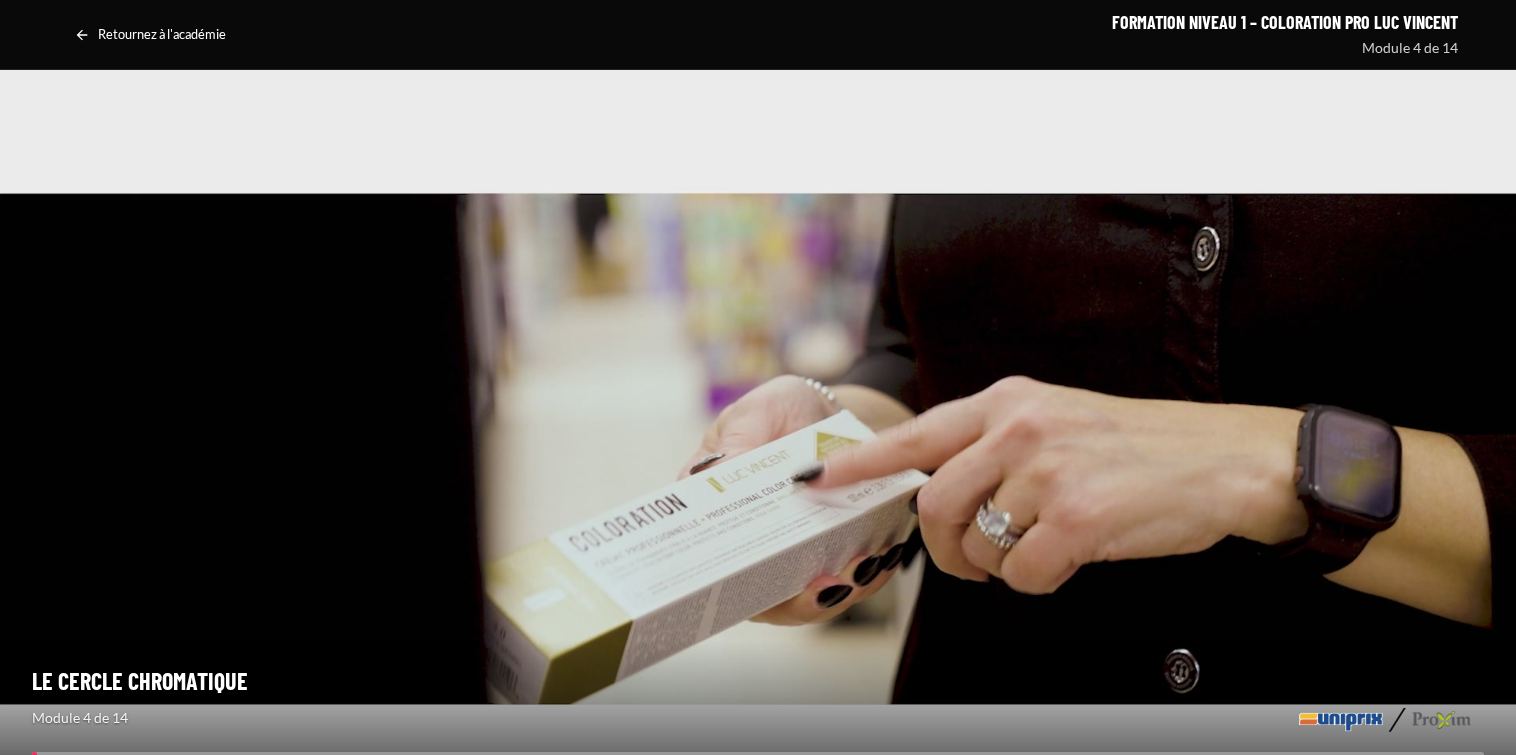 click 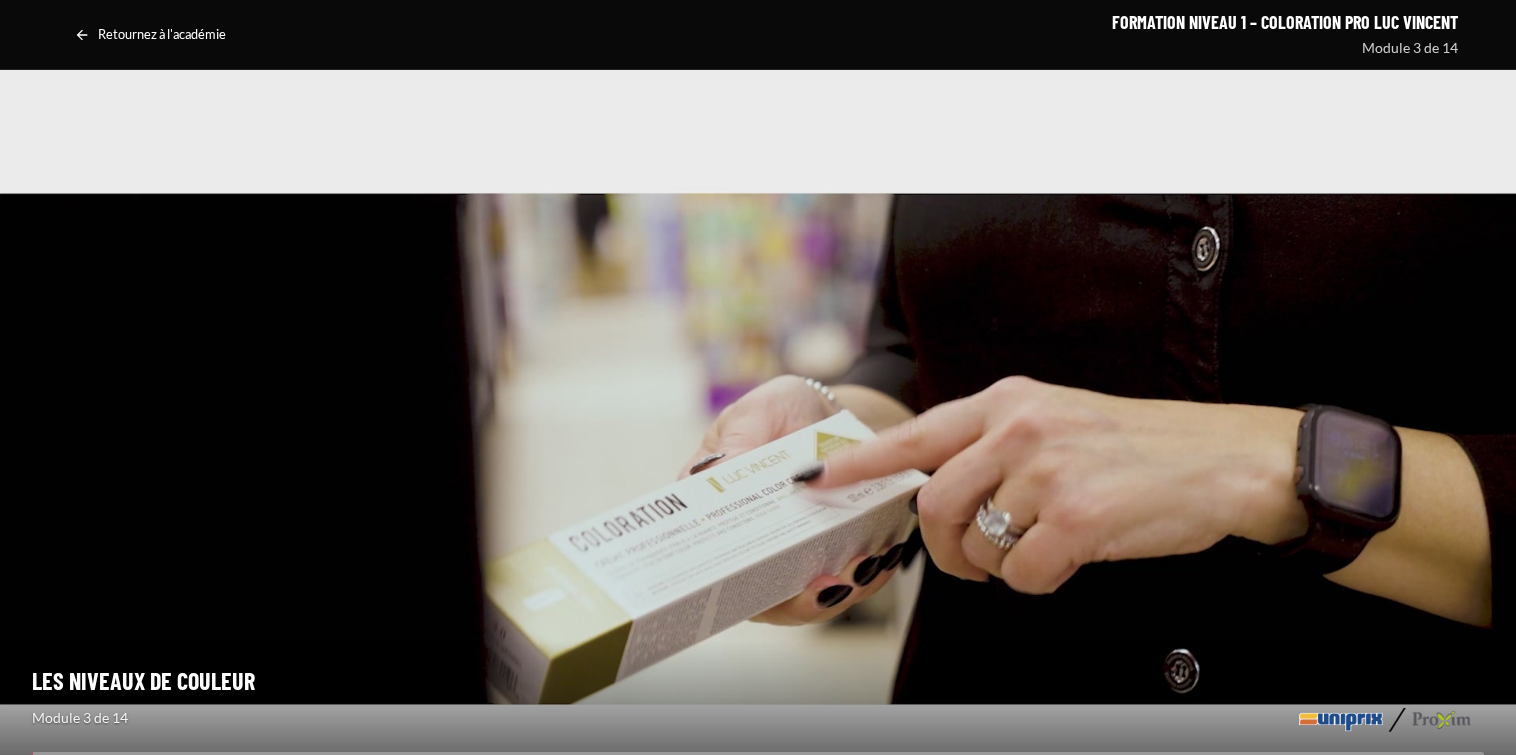 click 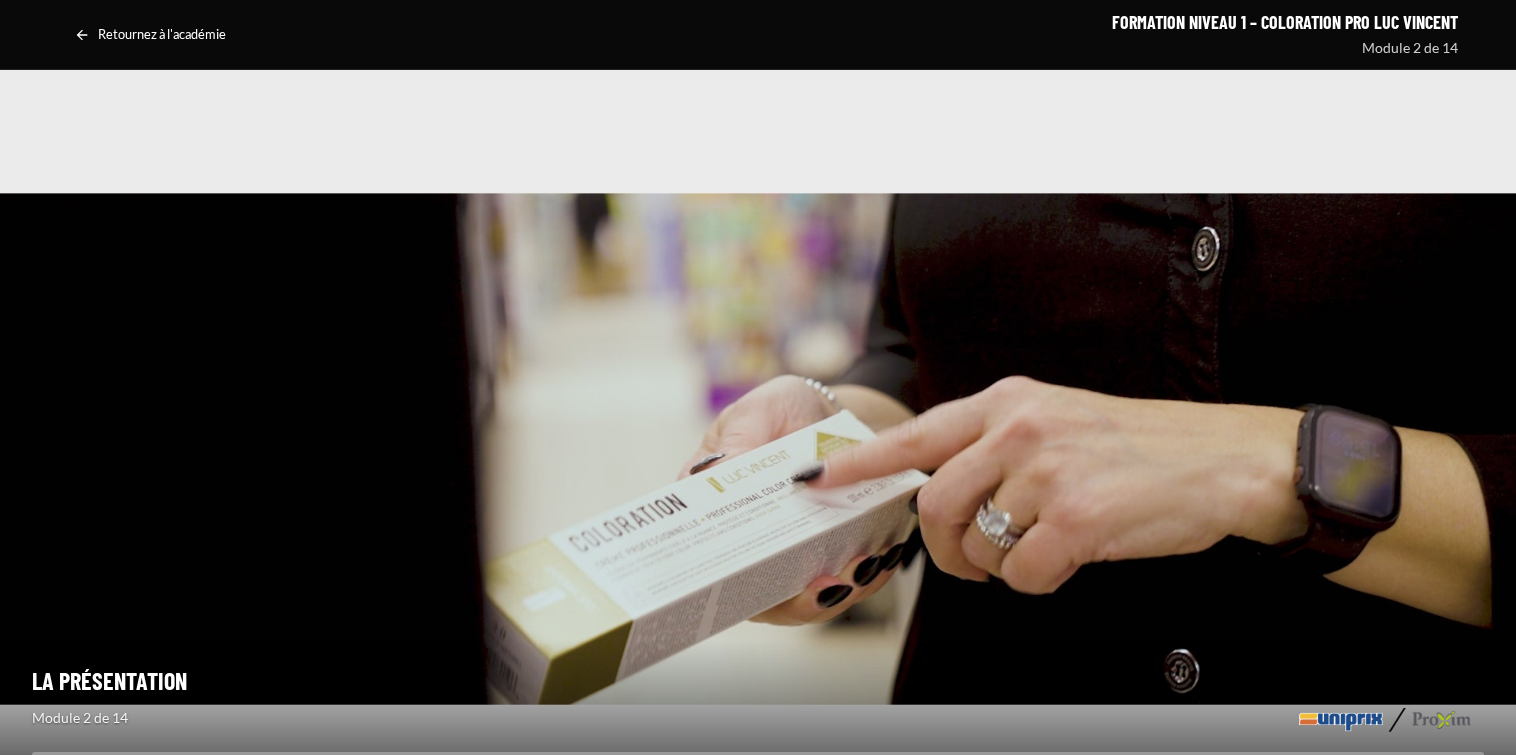 click 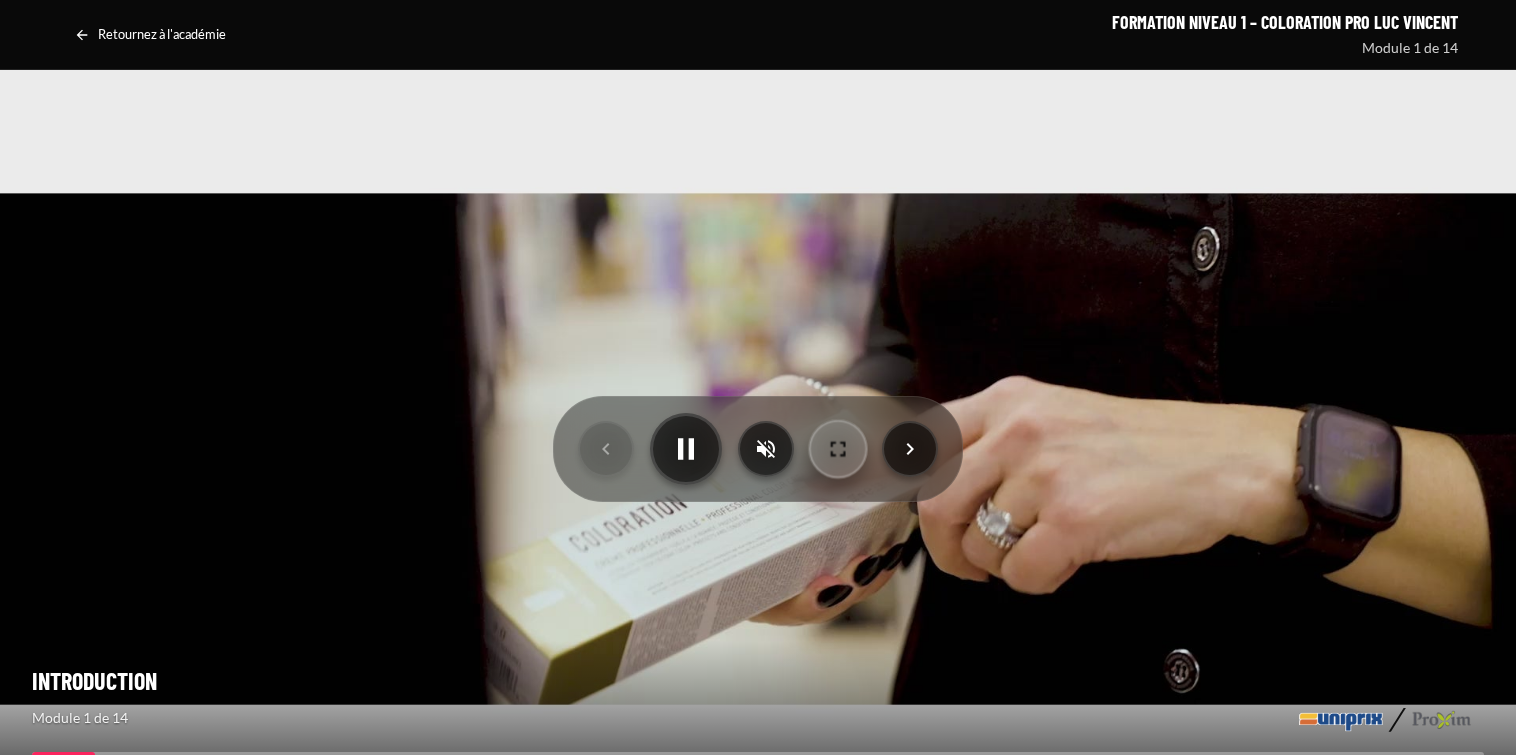 click 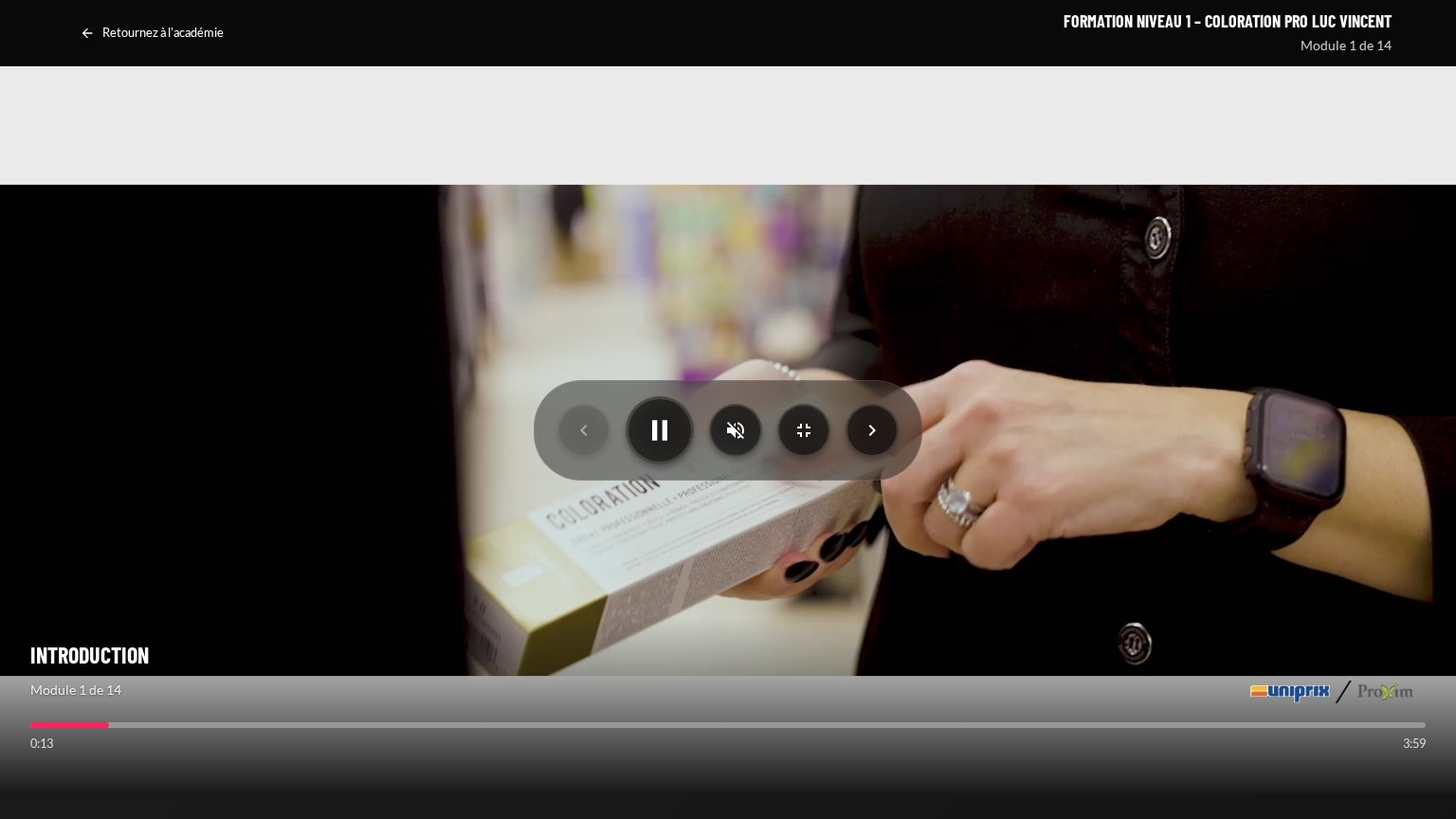 type 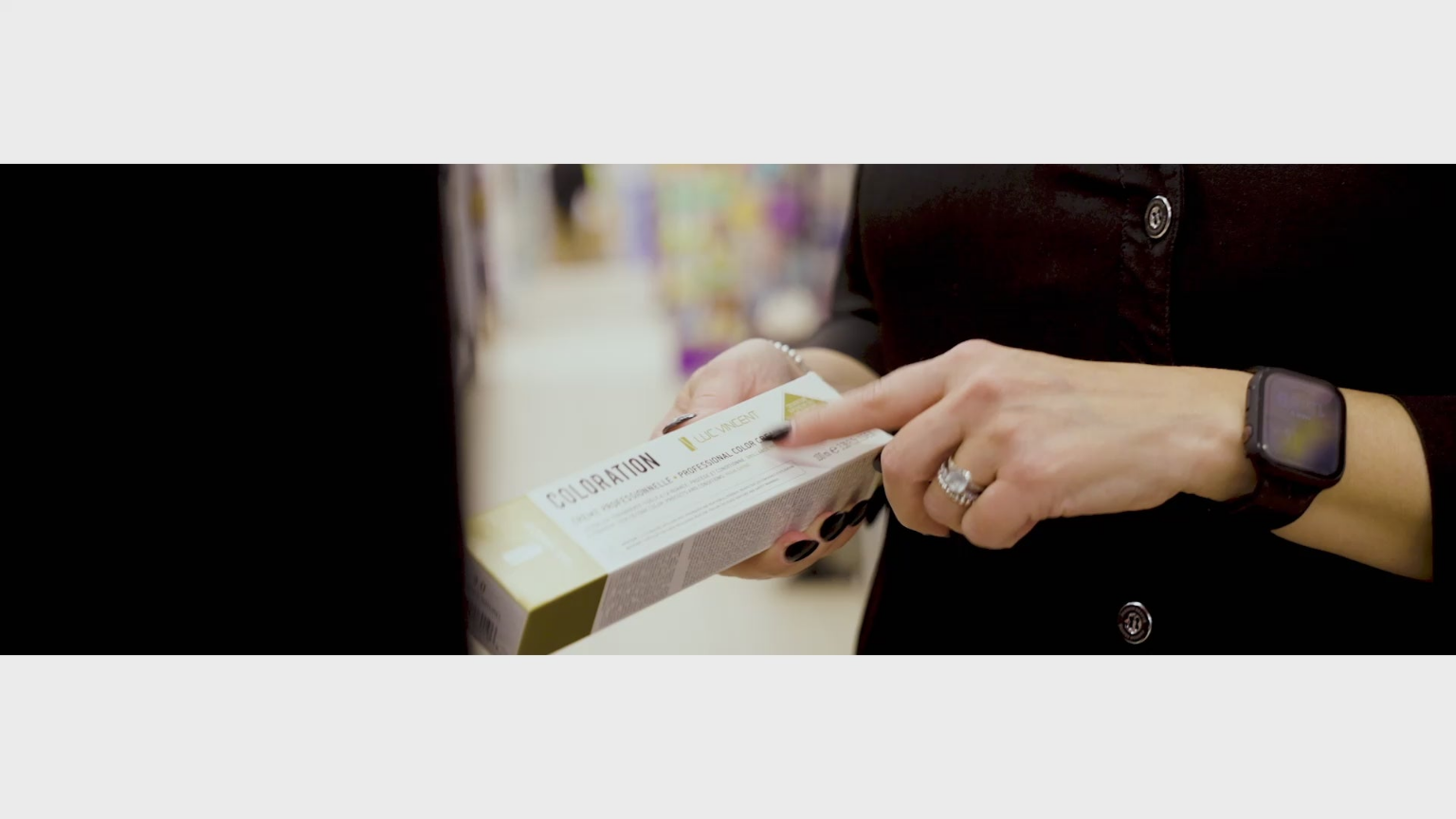 click at bounding box center [728, 410] 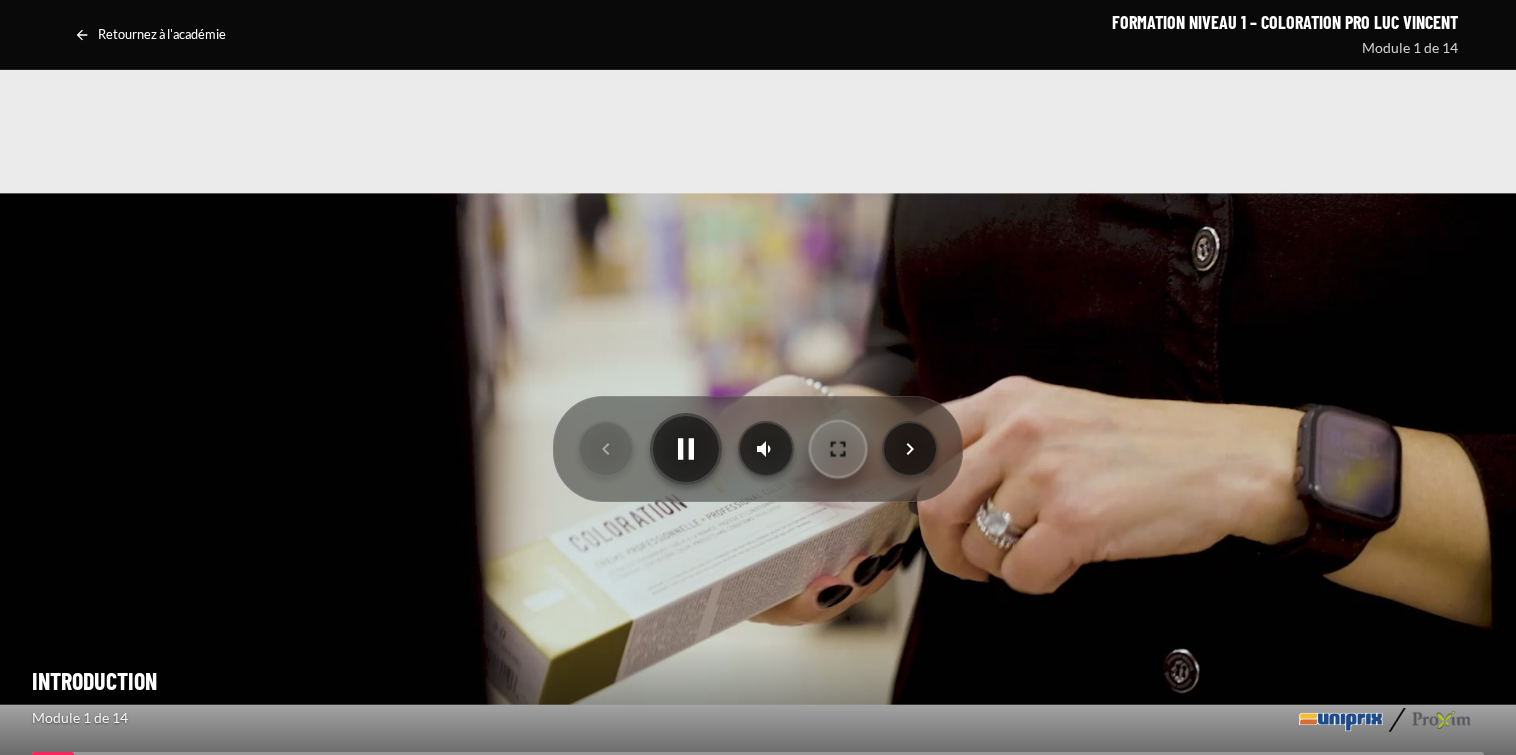 click 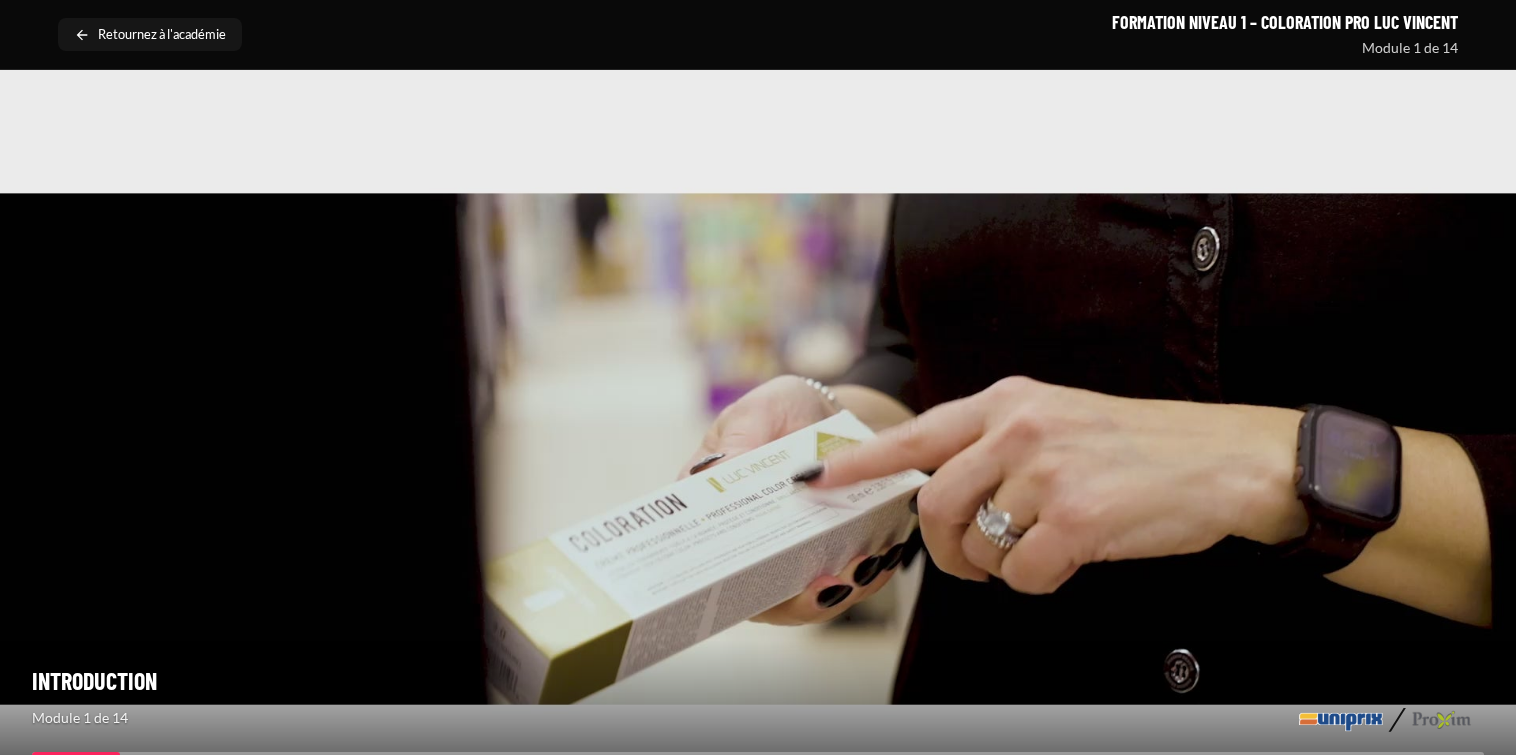 click 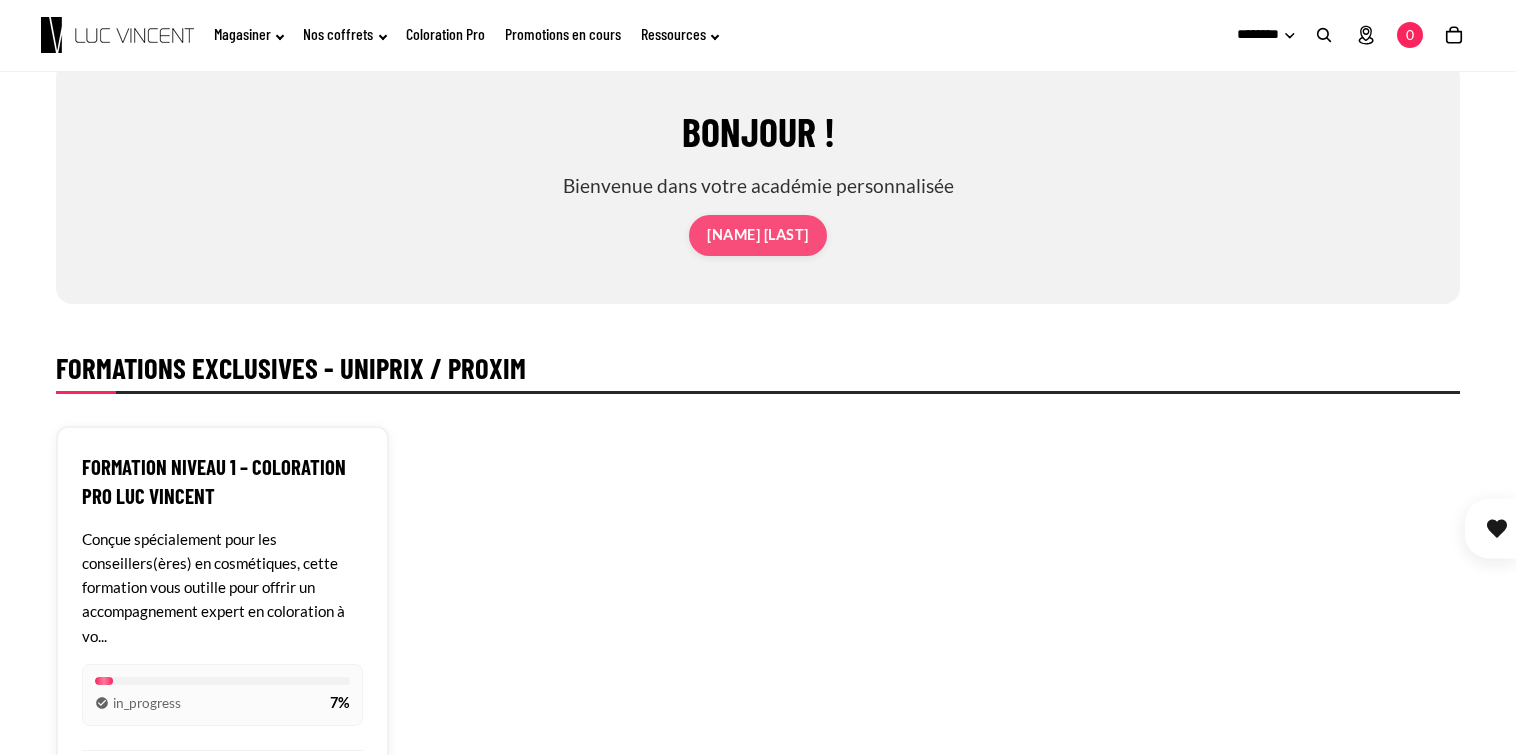 scroll, scrollTop: 406, scrollLeft: 0, axis: vertical 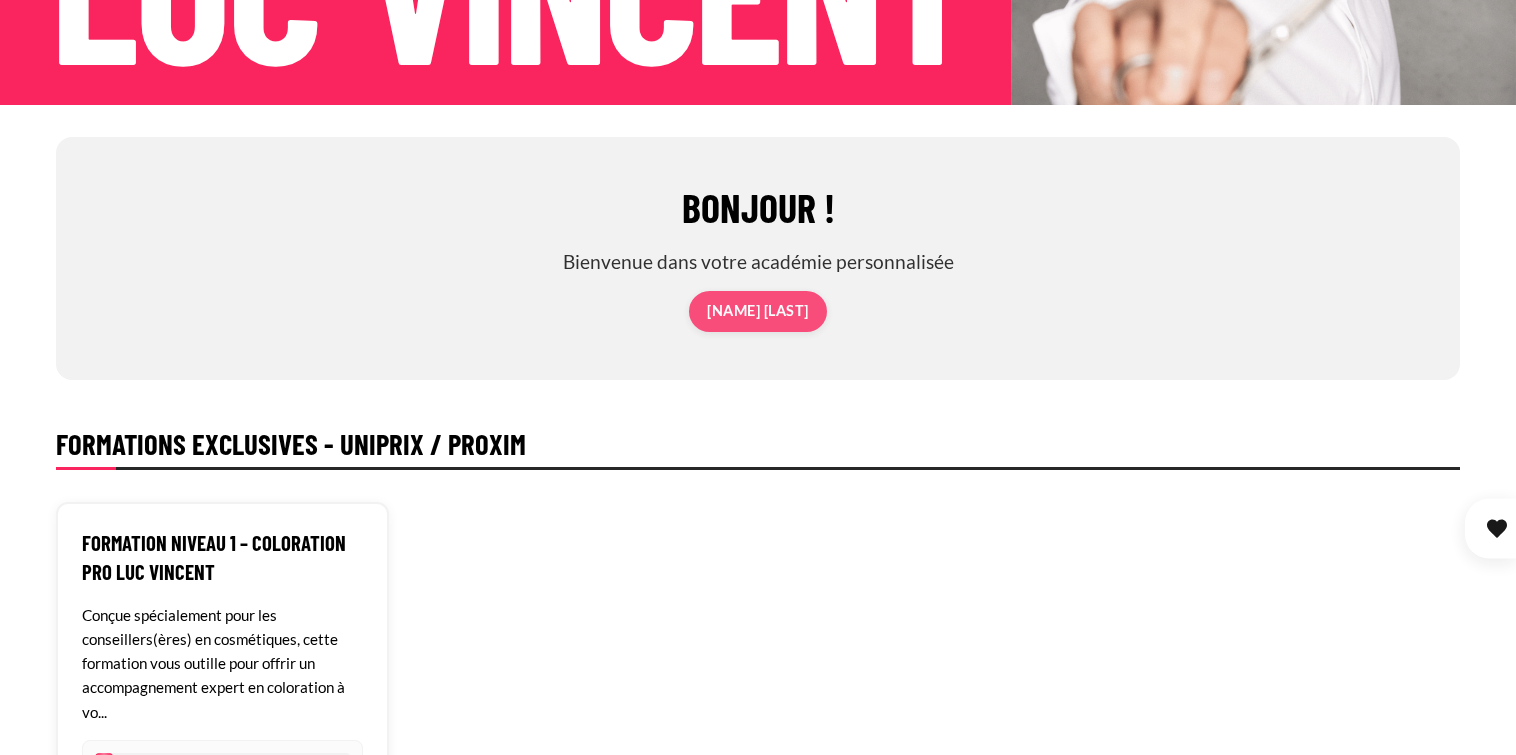 drag, startPoint x: 1420, startPoint y: 1, endPoint x: 1061, endPoint y: 242, distance: 432.39102 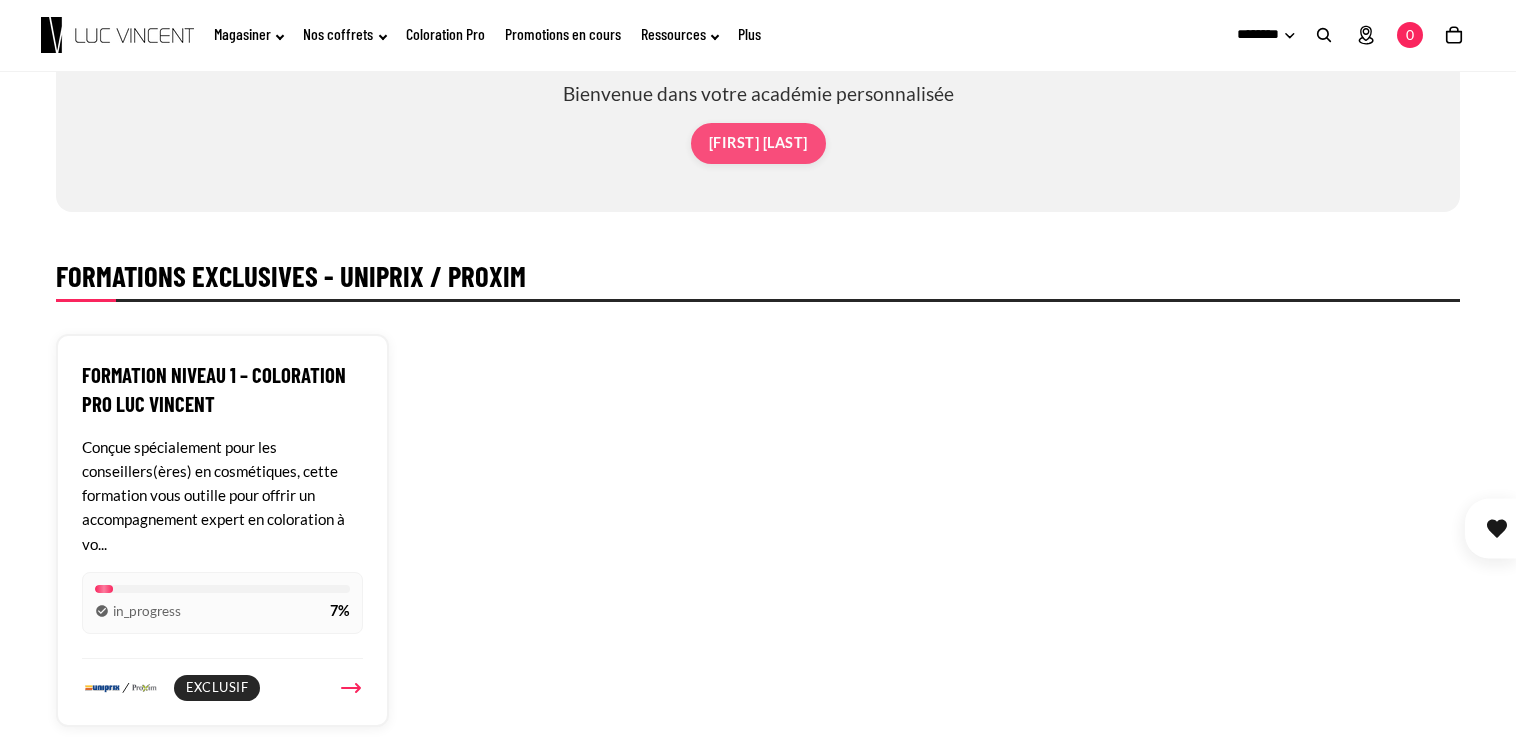scroll, scrollTop: 406, scrollLeft: 0, axis: vertical 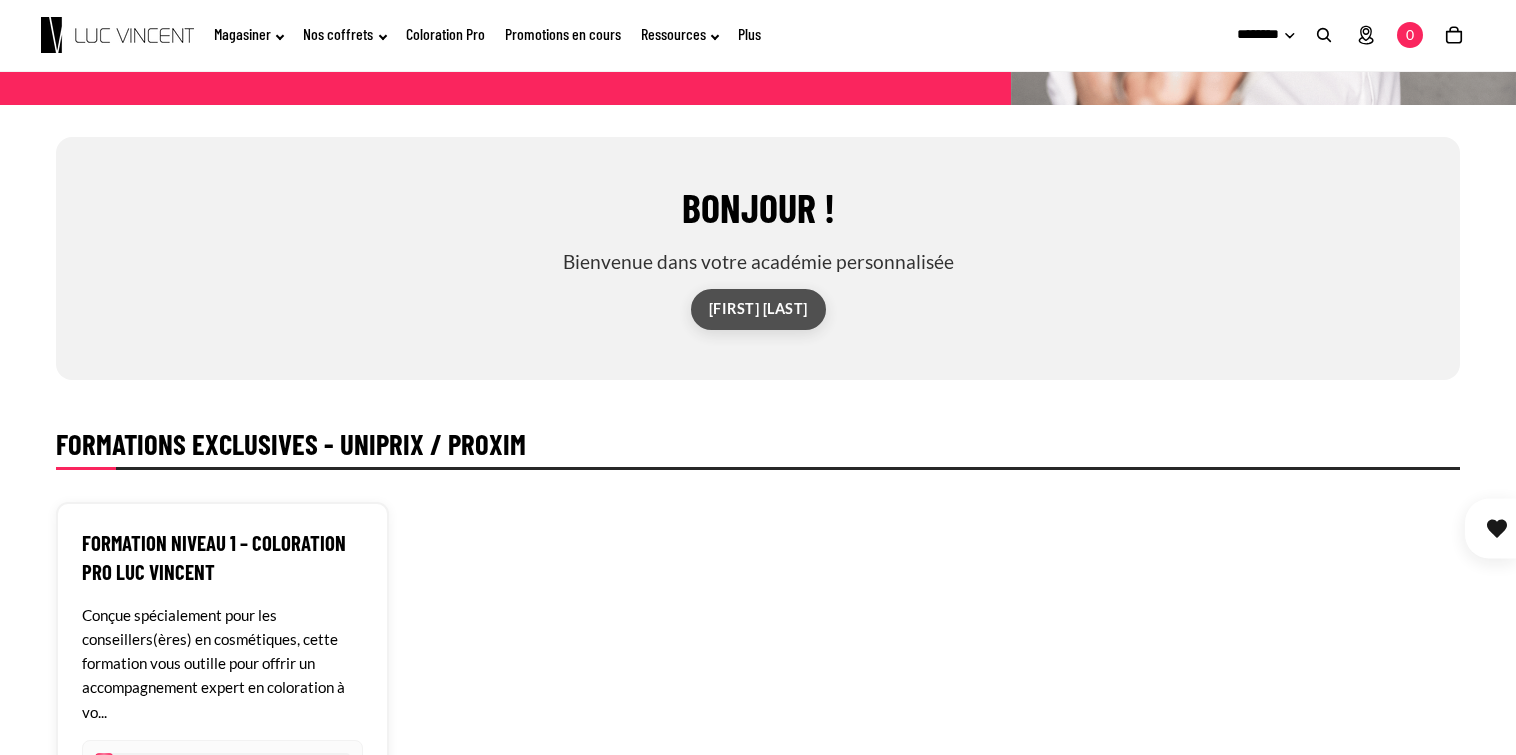 click on "[FIRST] [LAST]" at bounding box center [758, 309] 